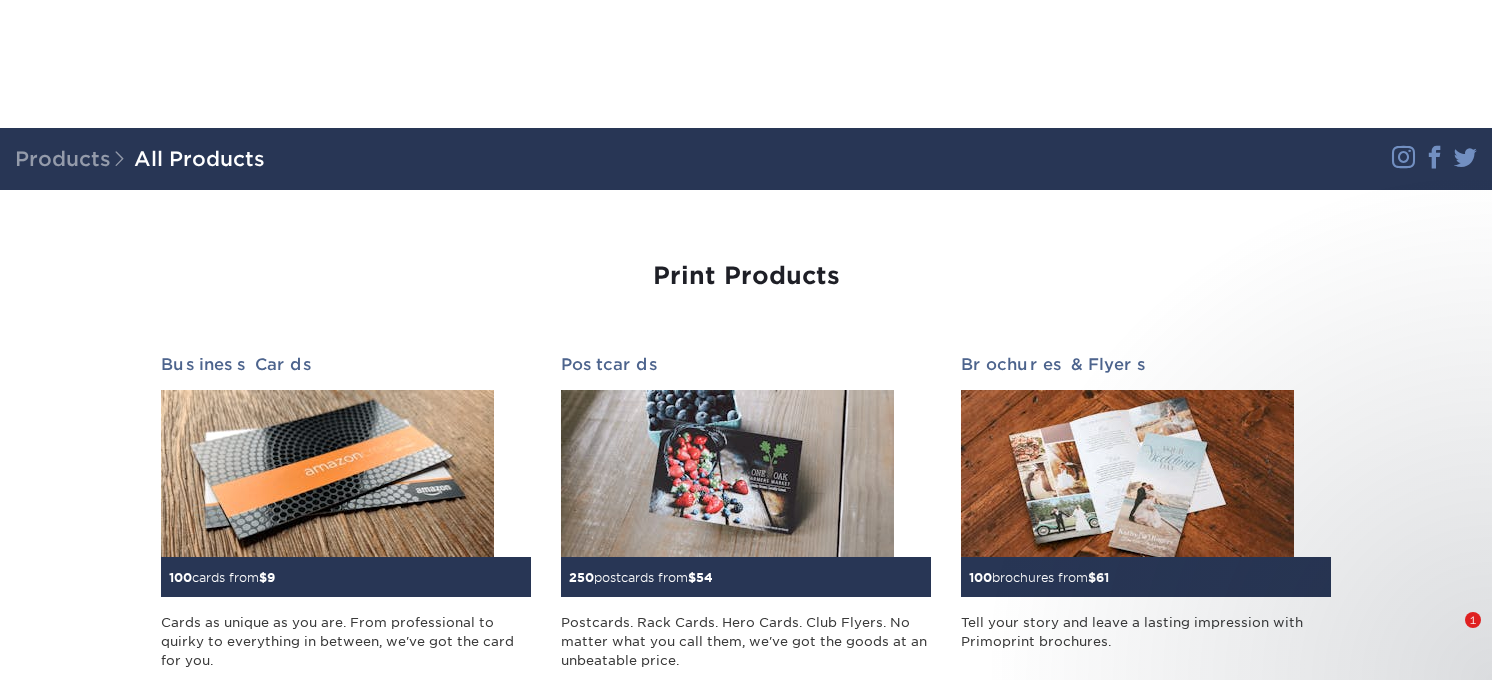 scroll, scrollTop: 287, scrollLeft: 0, axis: vertical 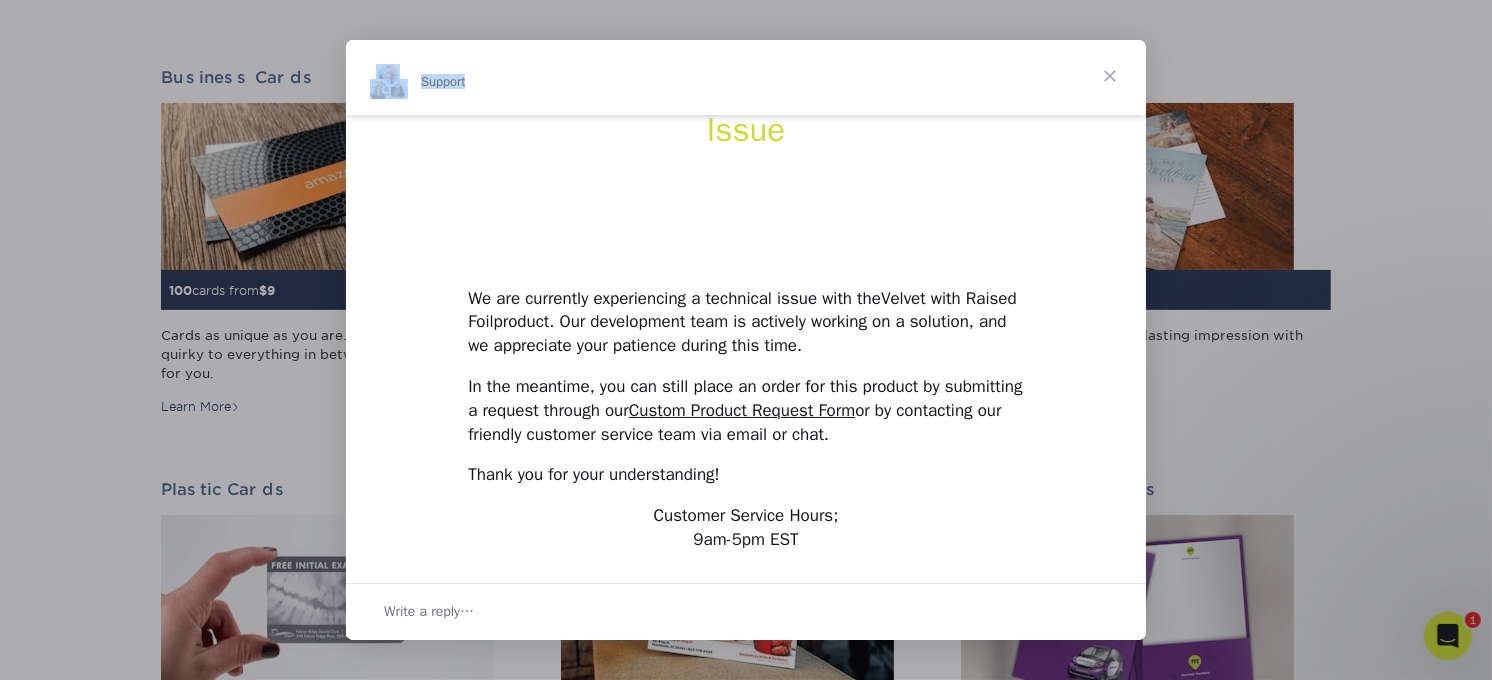 drag, startPoint x: 1103, startPoint y: 66, endPoint x: 744, endPoint y: -111, distance: 400.26242 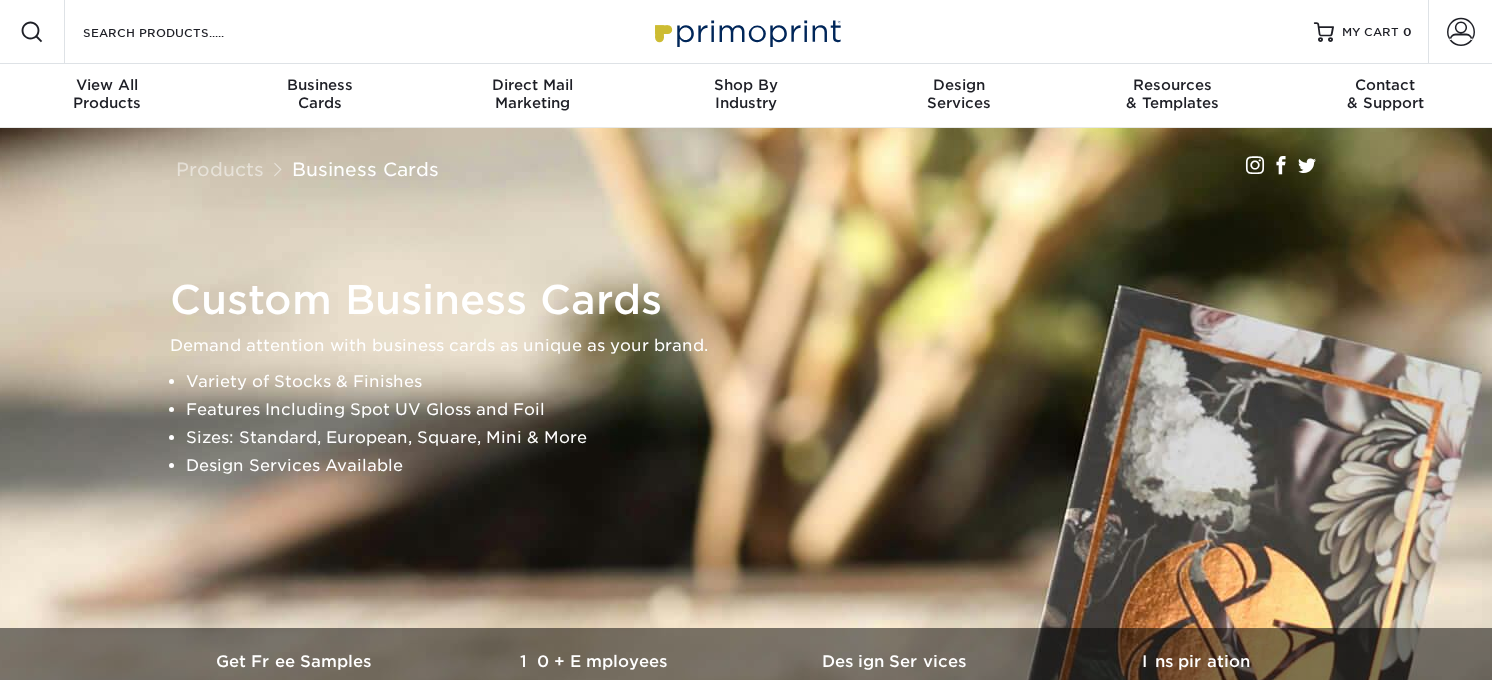 scroll, scrollTop: 0, scrollLeft: 0, axis: both 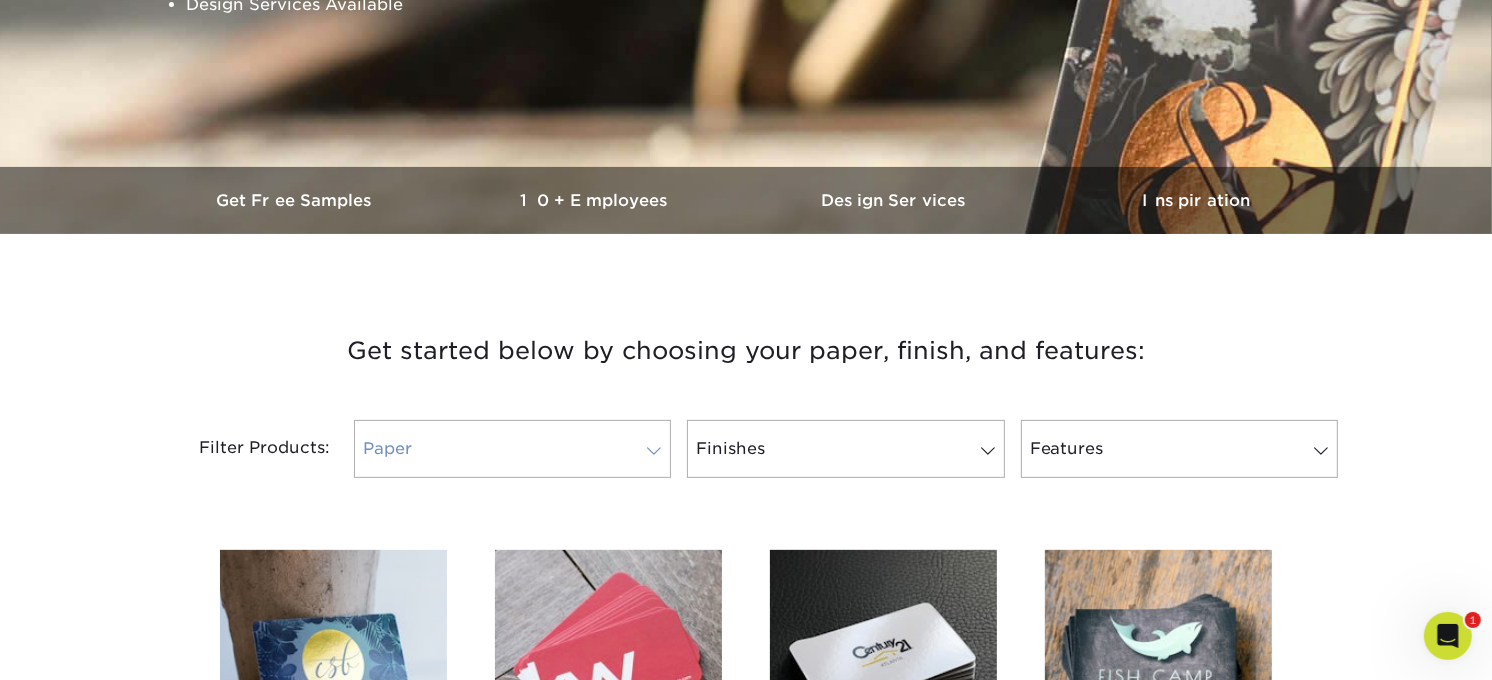 click on "Paper" at bounding box center [512, 449] 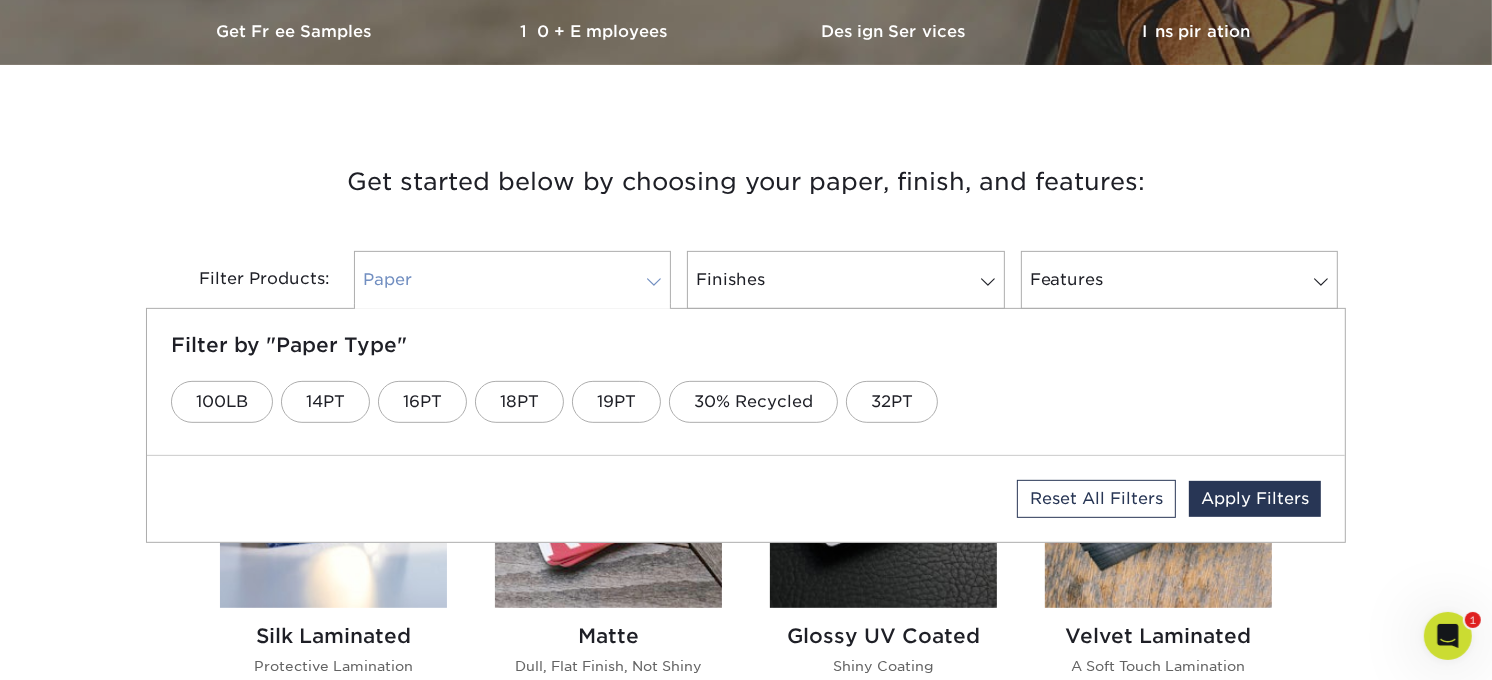 scroll, scrollTop: 631, scrollLeft: 0, axis: vertical 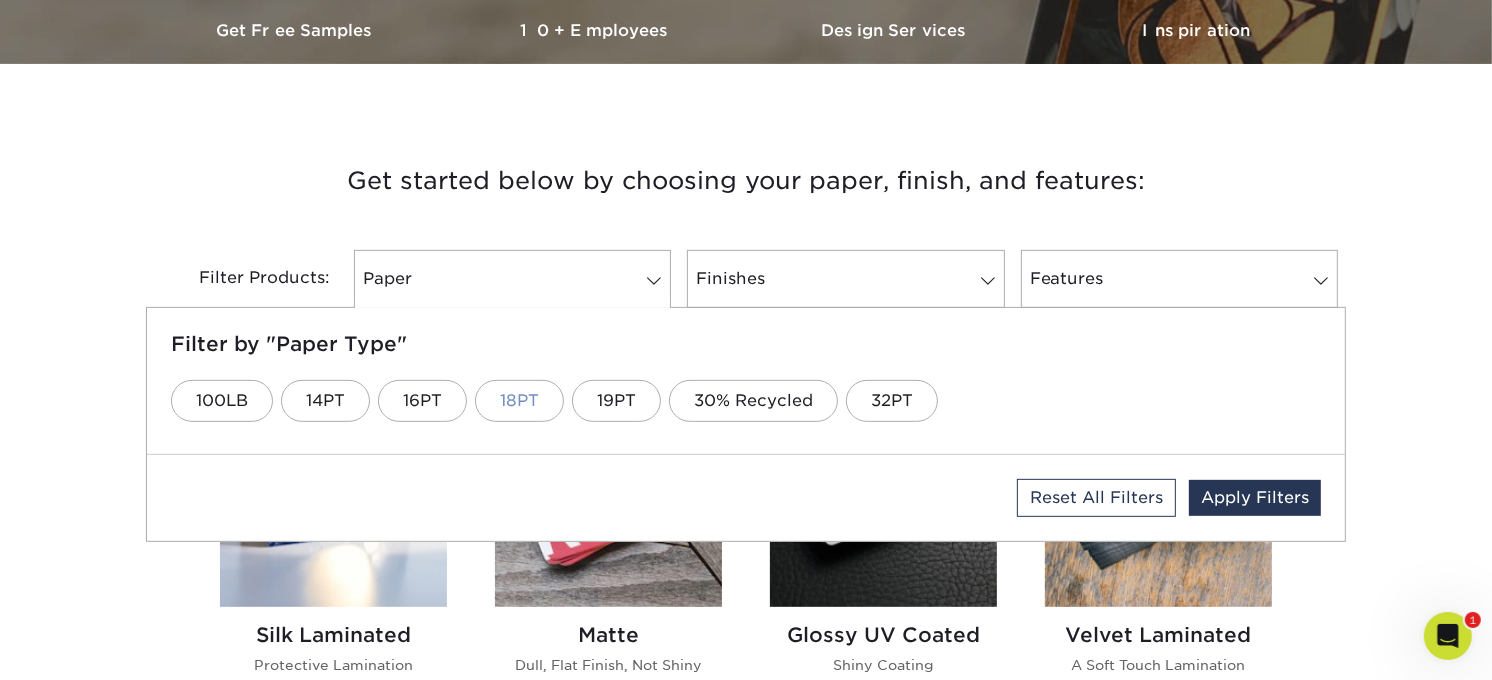 click on "18PT" at bounding box center (519, 401) 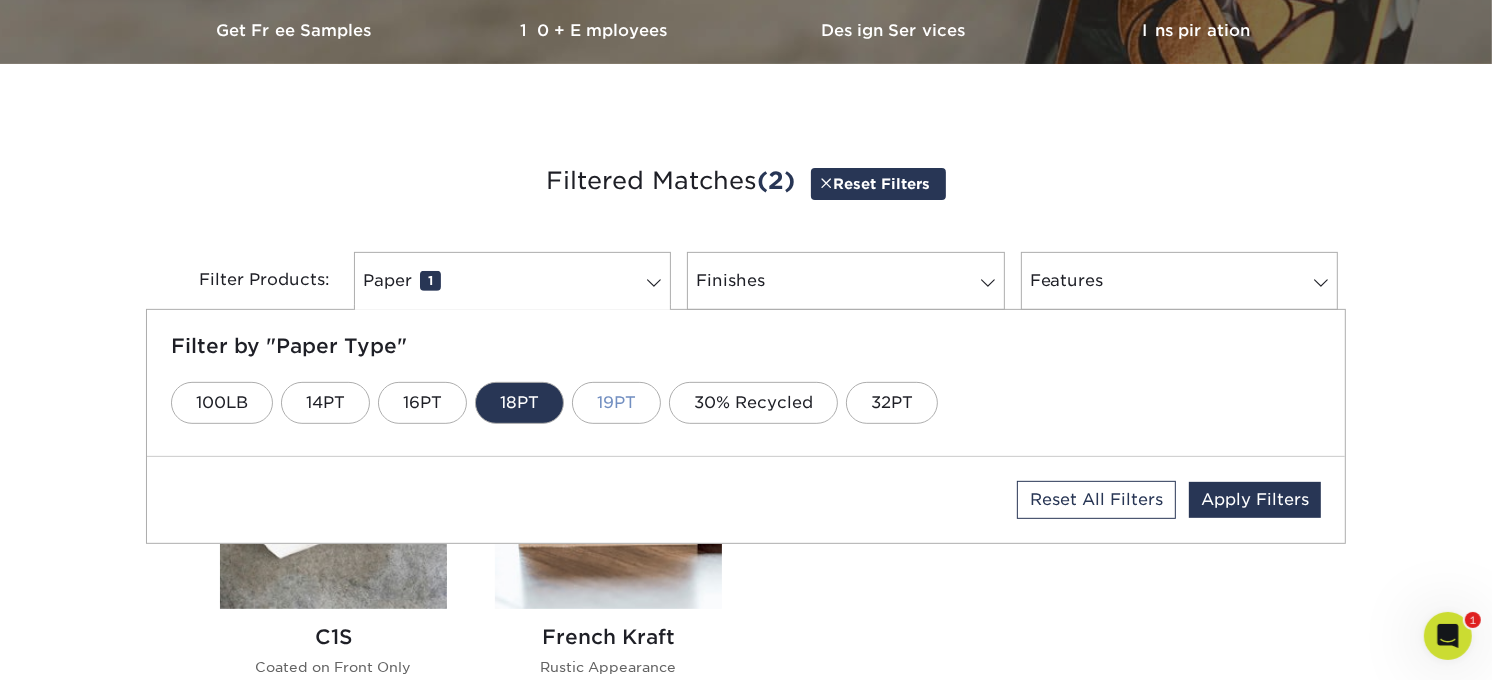 click on "19PT" at bounding box center (616, 403) 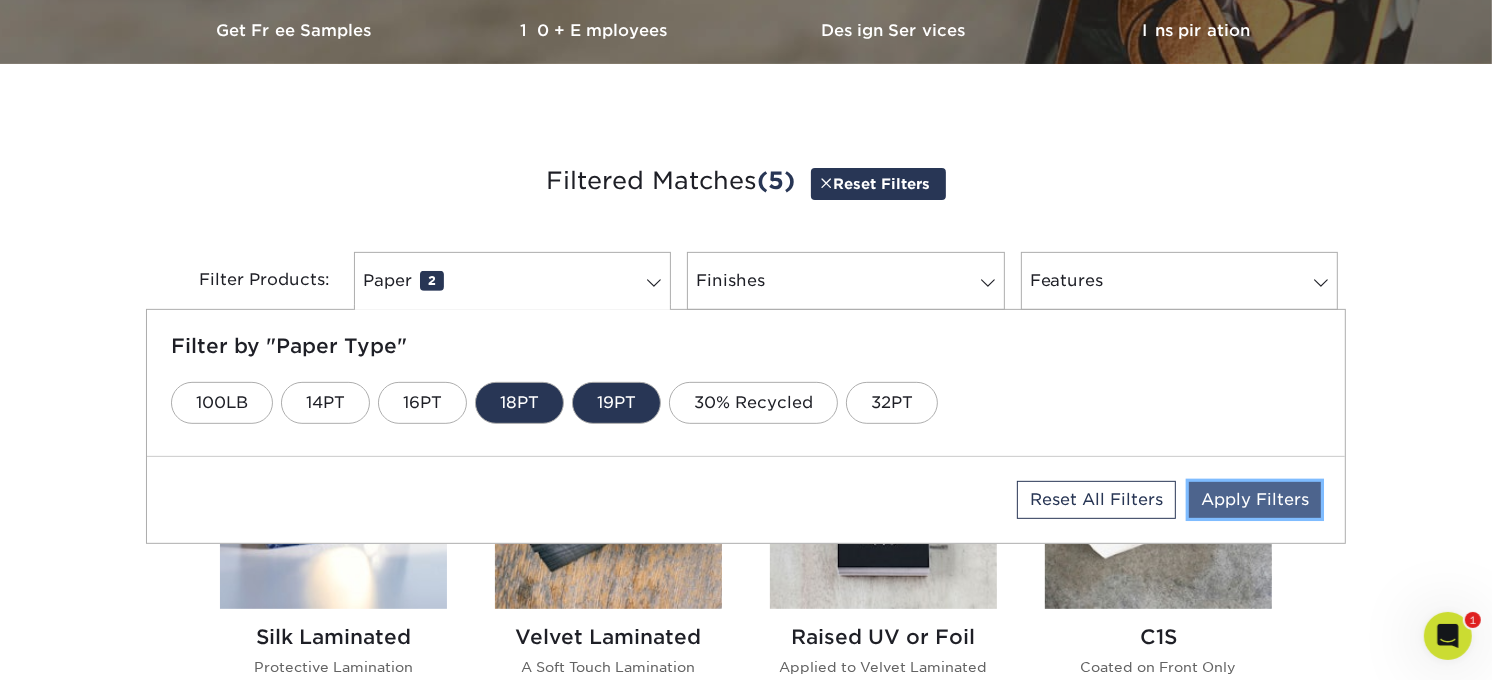 click on "Apply Filters" at bounding box center (1255, 500) 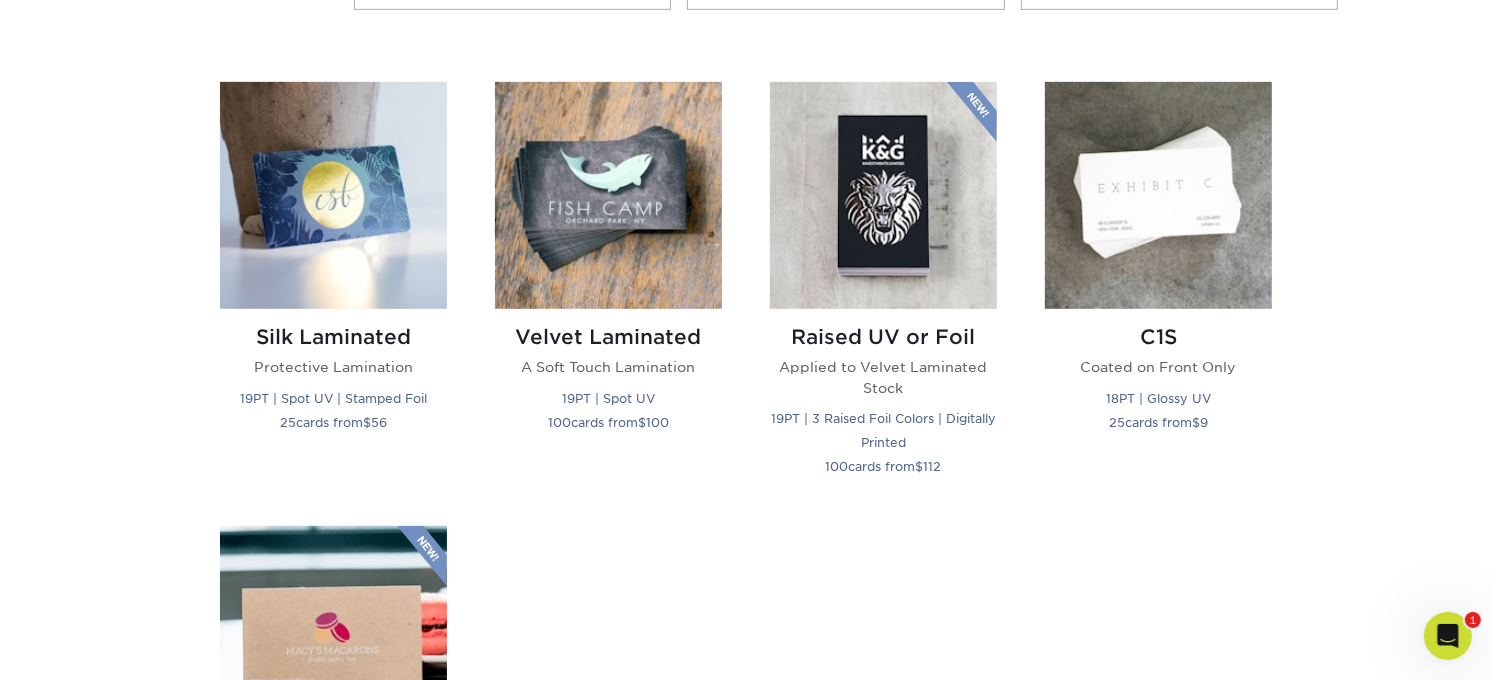 scroll, scrollTop: 932, scrollLeft: 0, axis: vertical 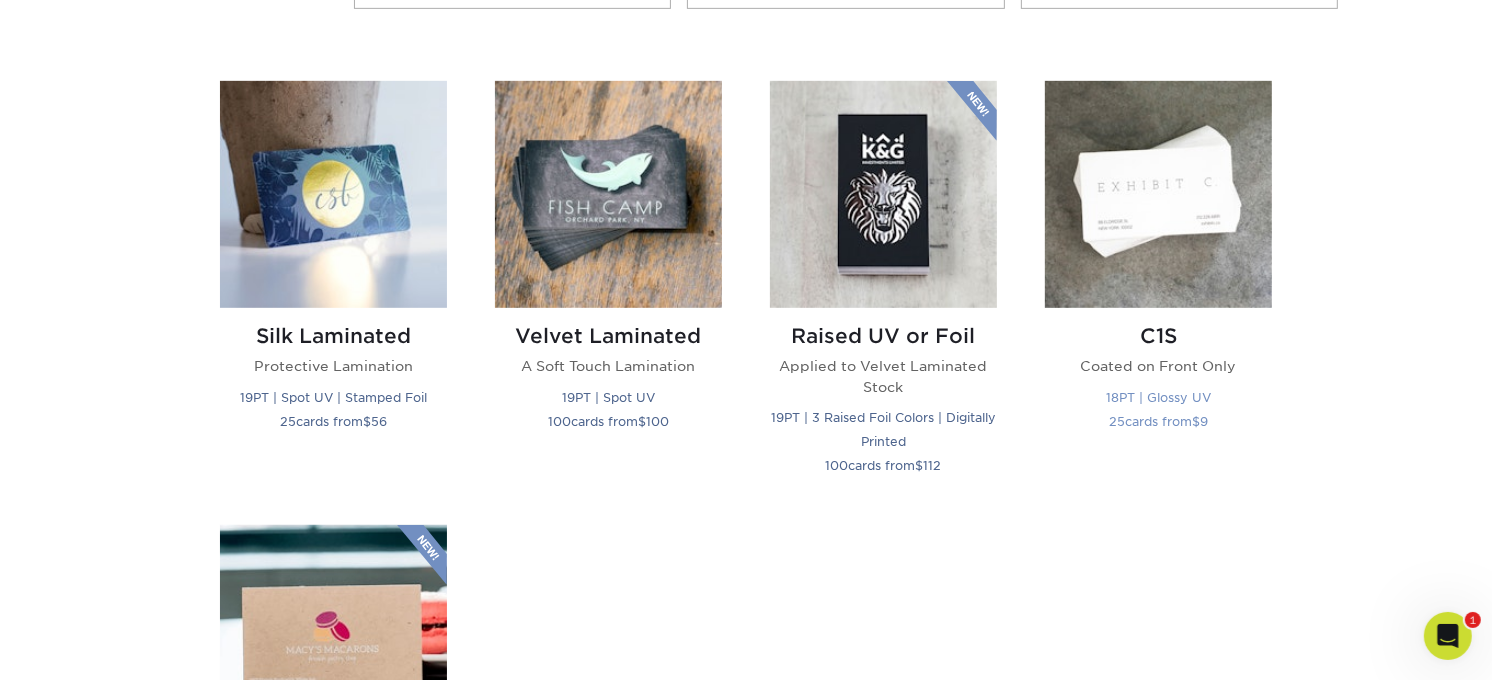 click at bounding box center [1158, 194] 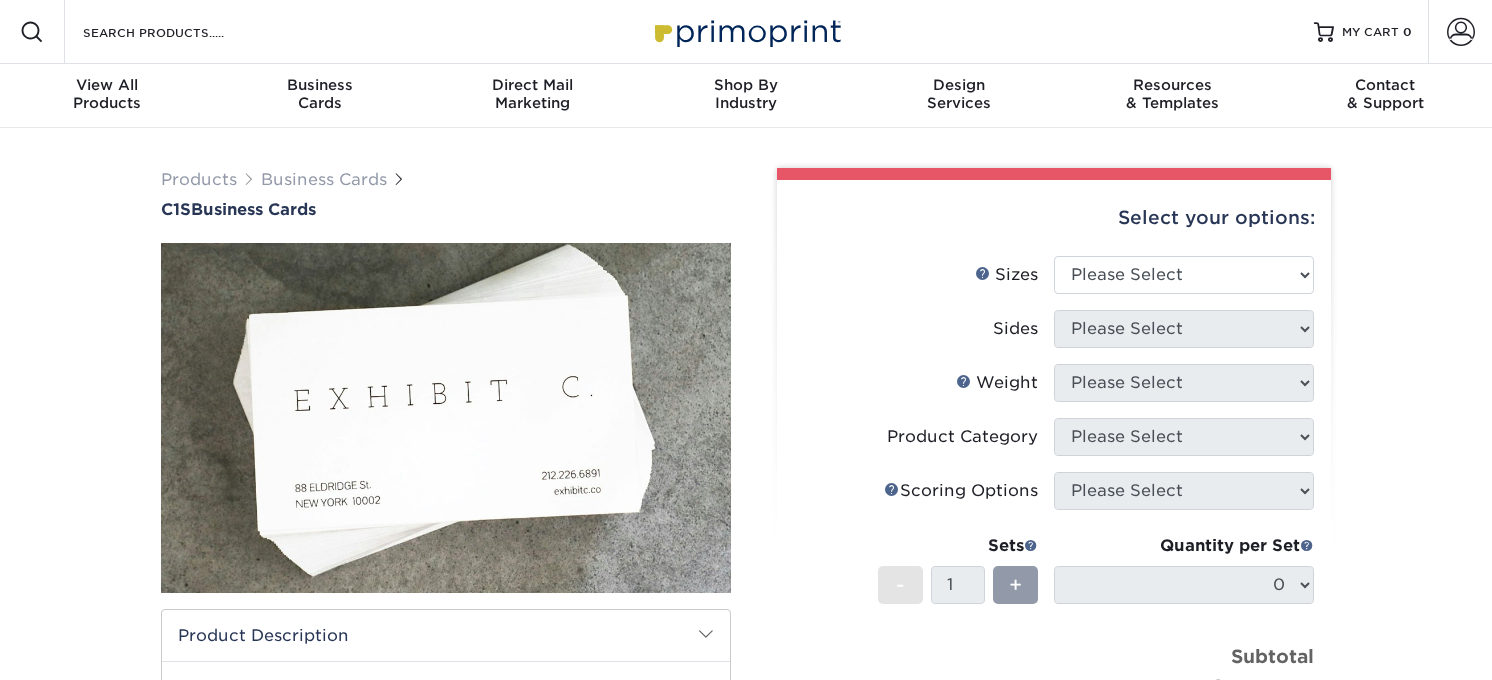 scroll, scrollTop: 0, scrollLeft: 0, axis: both 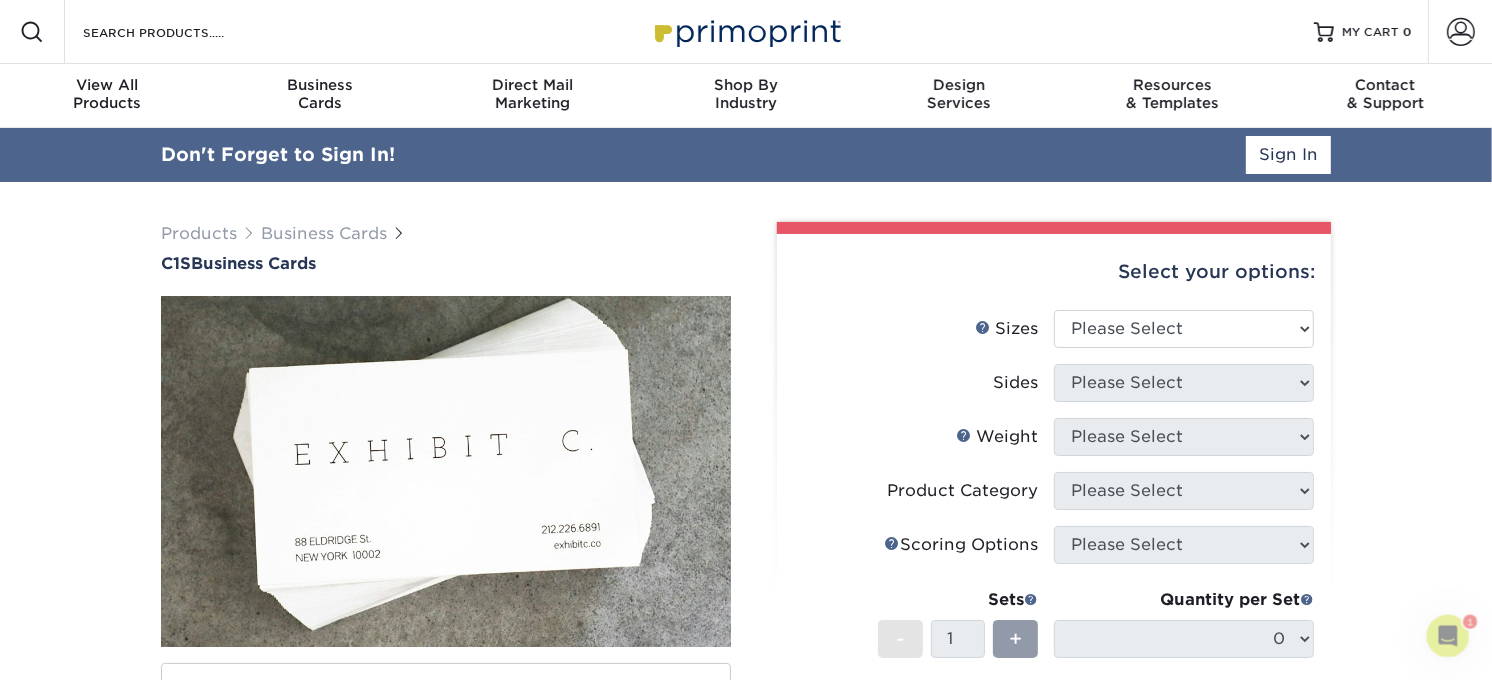 click on "Select your options:" at bounding box center [1054, 272] 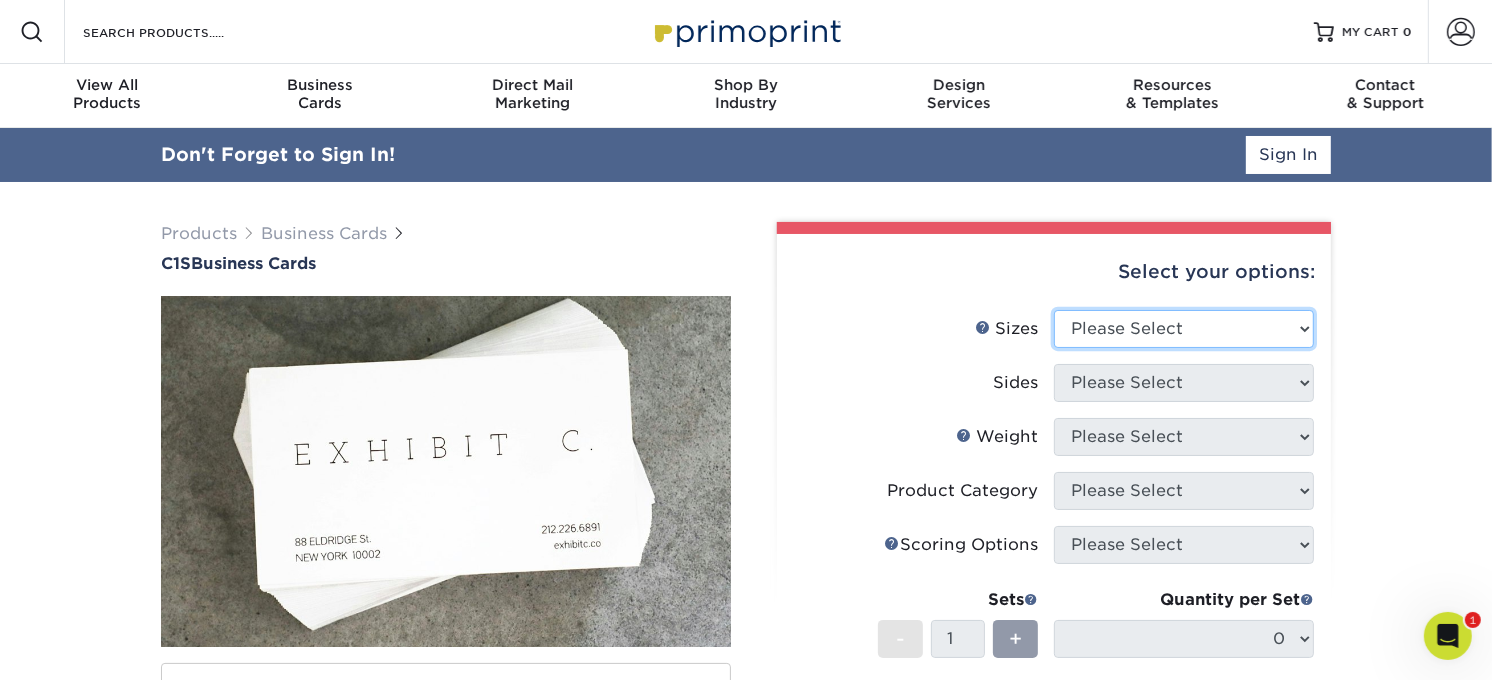 click on "Please Select
2" x 3.5" - Standard
2.125" x 3.375" - European
2.5" x 2.5" - Square
3.5" x 4" - Foldover Card" at bounding box center (1184, 329) 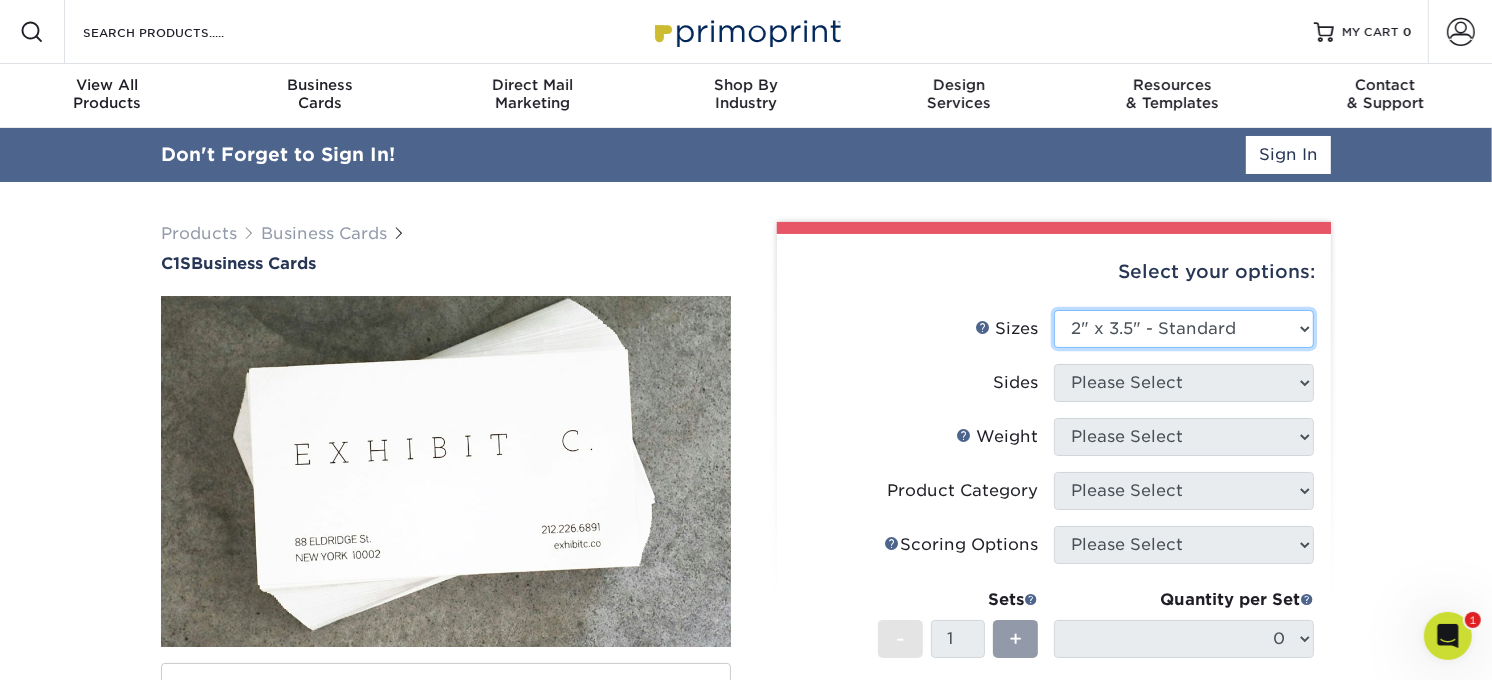 click on "Please Select
2" x 3.5" - Standard
2.125" x 3.375" - European
2.5" x 2.5" - Square
3.5" x 4" - Foldover Card" at bounding box center [1184, 329] 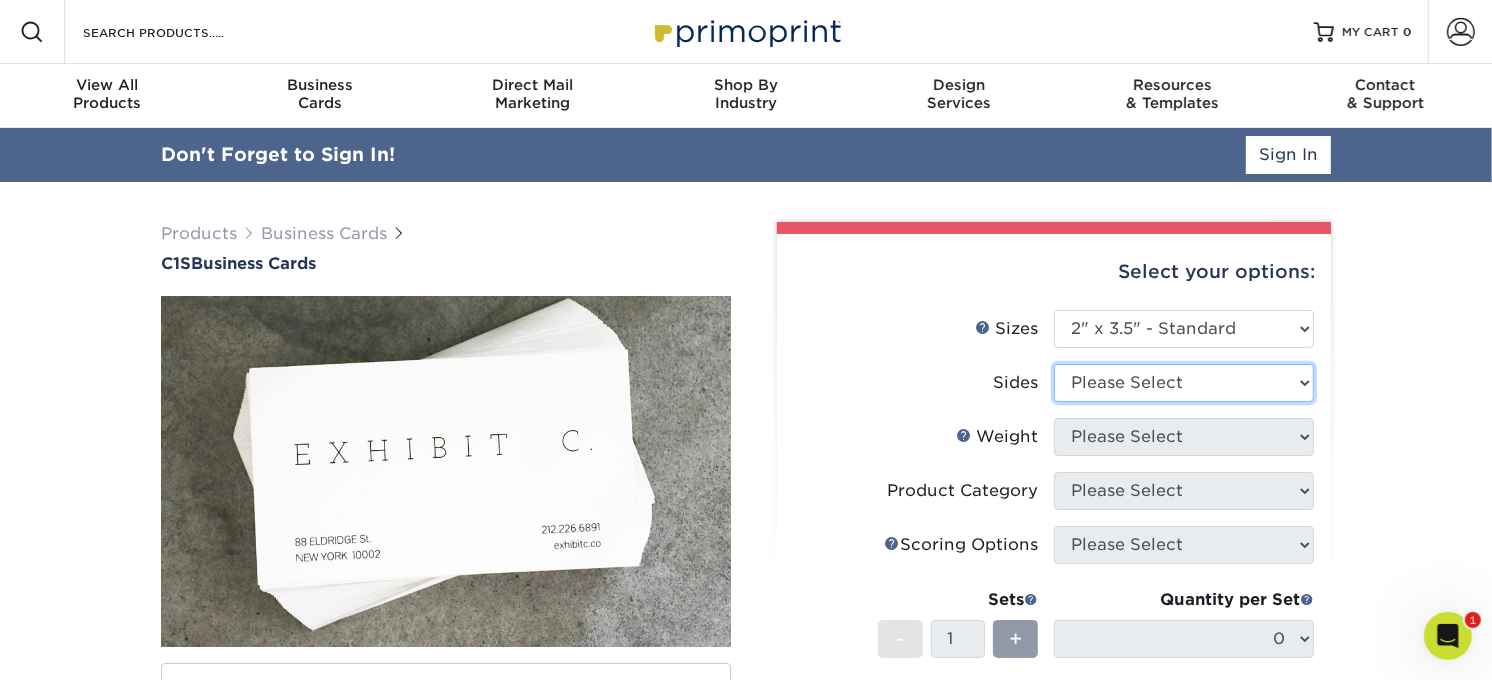 click on "Please Select Print Both Sides Print Front Only" at bounding box center (1184, 383) 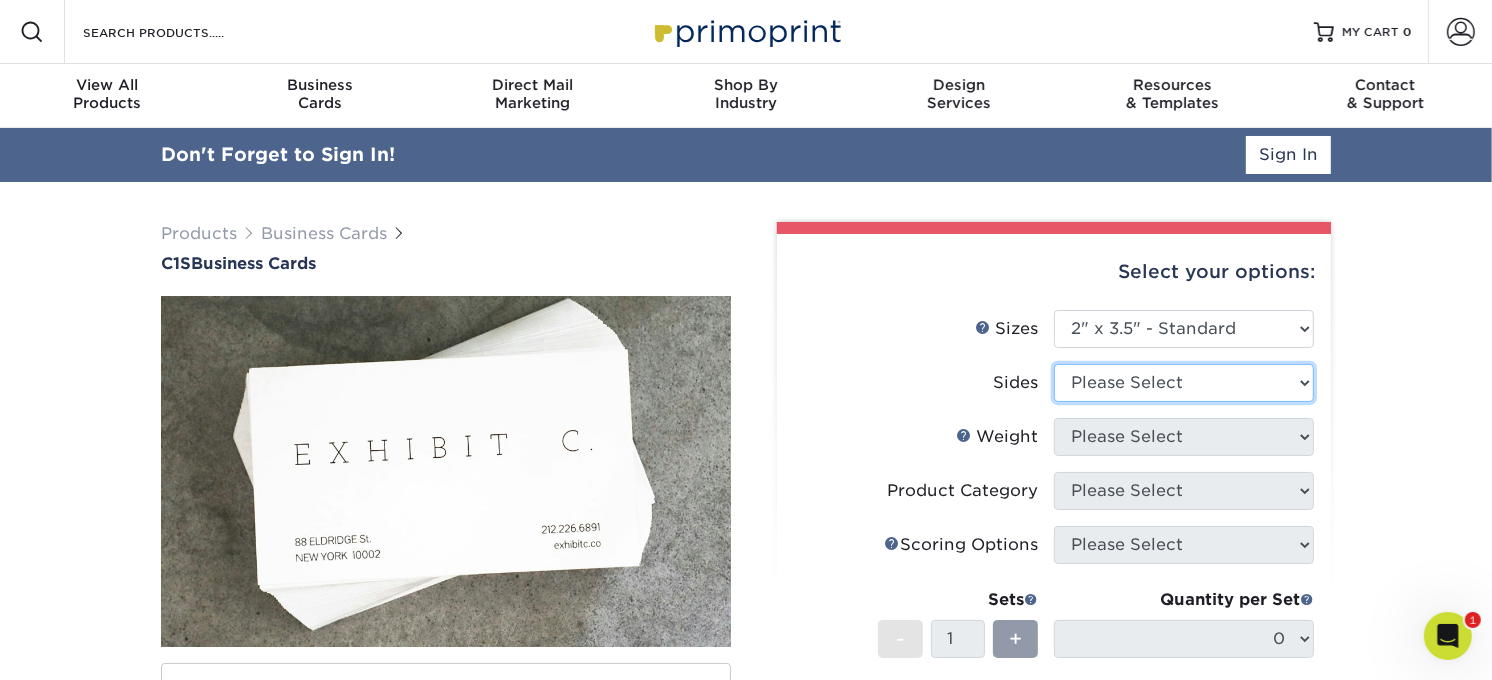 select on "13abbda7-1d64-4f25-8bb2-c179b224825d" 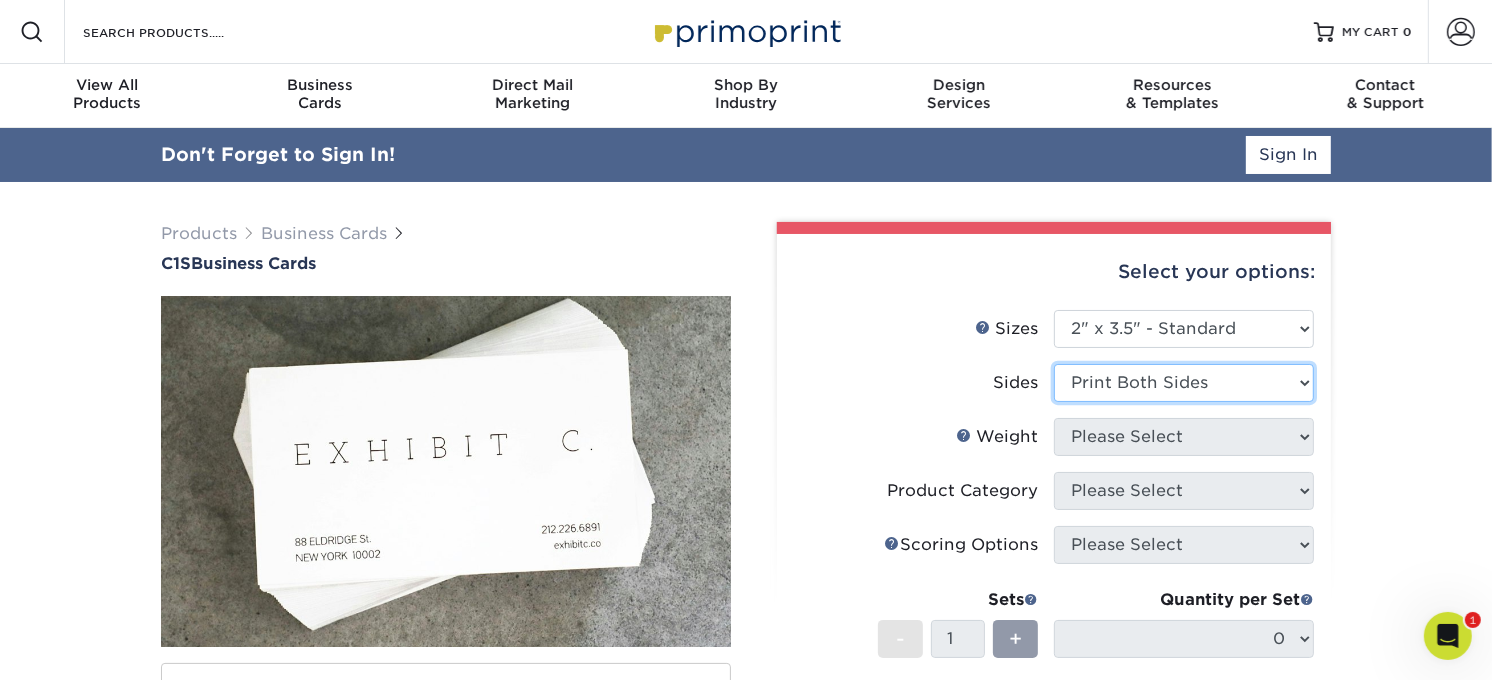 click on "Please Select Print Both Sides Print Front Only" at bounding box center [1184, 383] 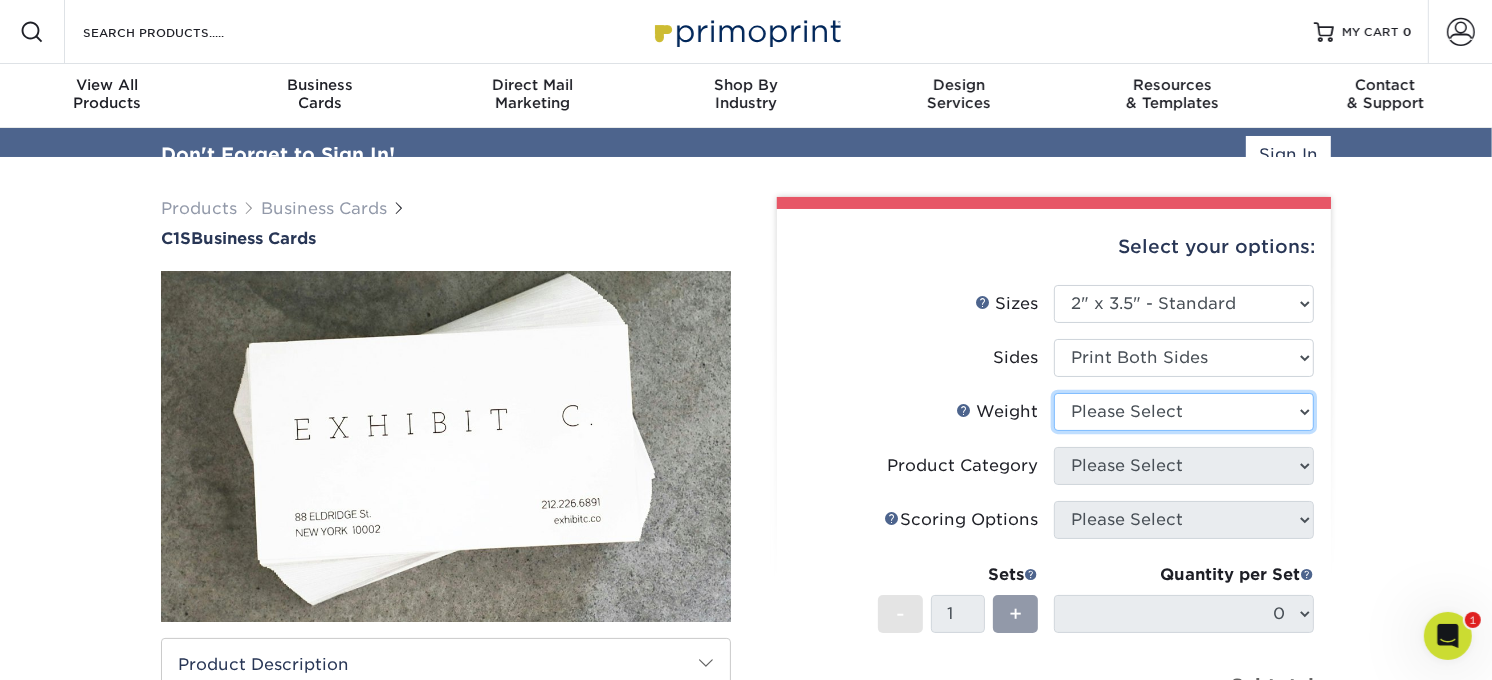 click on "Sizes Help Sizes
Please Select
2" x 3.5" - Standard
2.125" x 3.375" - European
2.5" x 2.5" - Square
3.5" x 4" - Foldover Card - 1" at bounding box center (1054, 528) 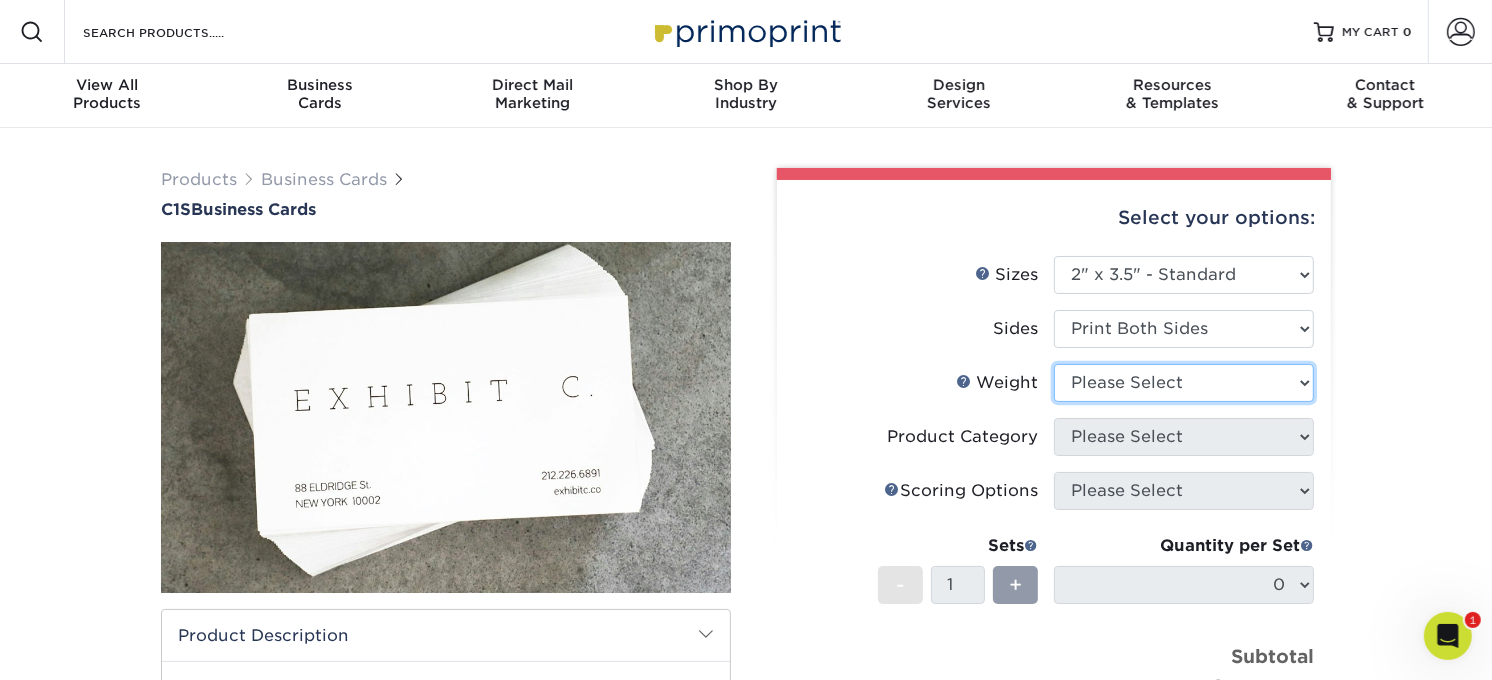 select on "18PTC1S" 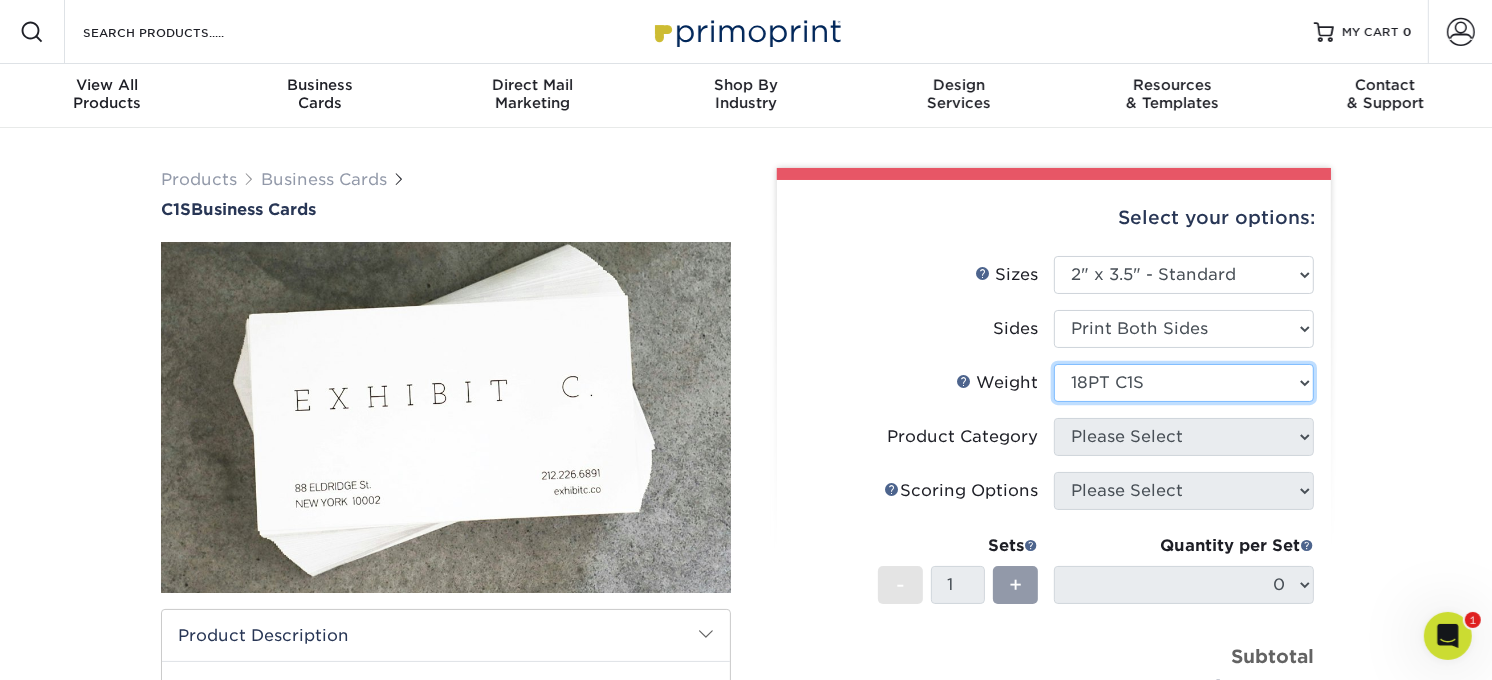 click on "Please Select 18PT C1S" at bounding box center [1184, 383] 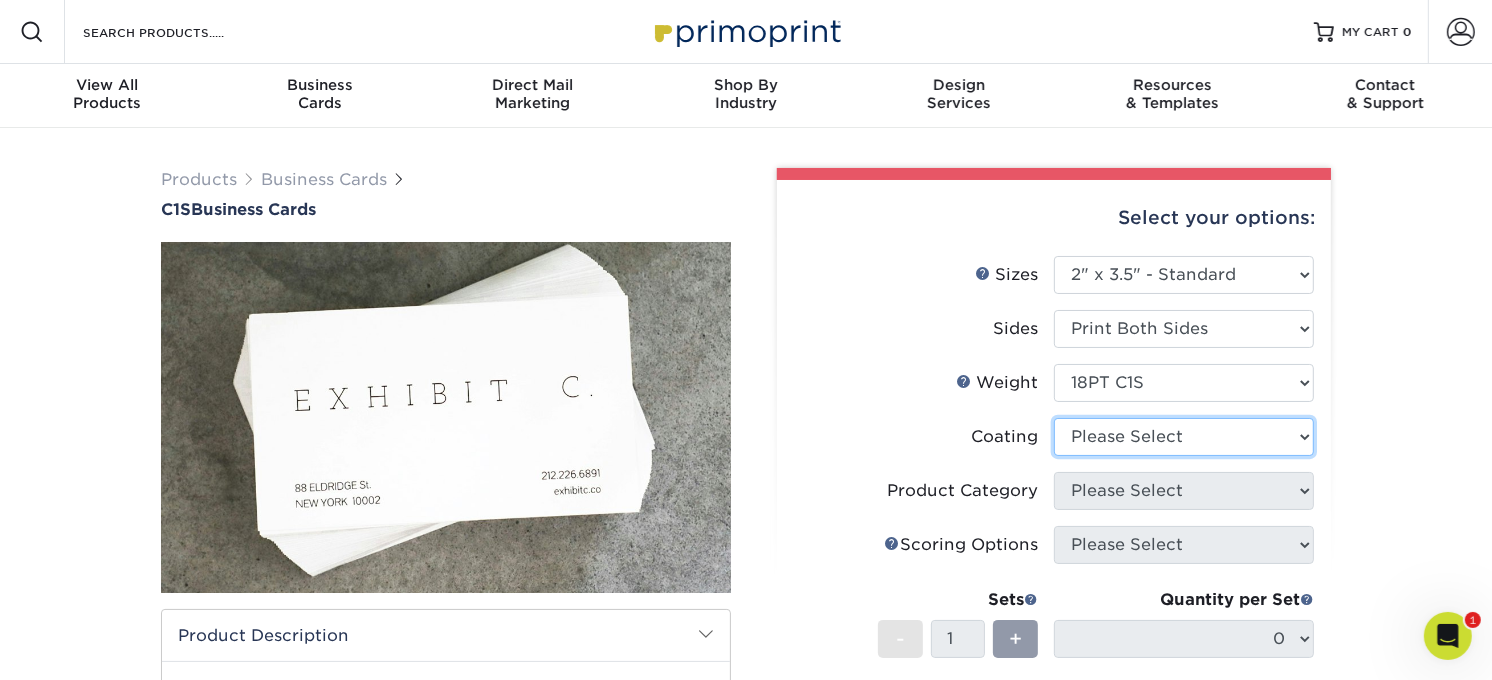 click at bounding box center [1184, 437] 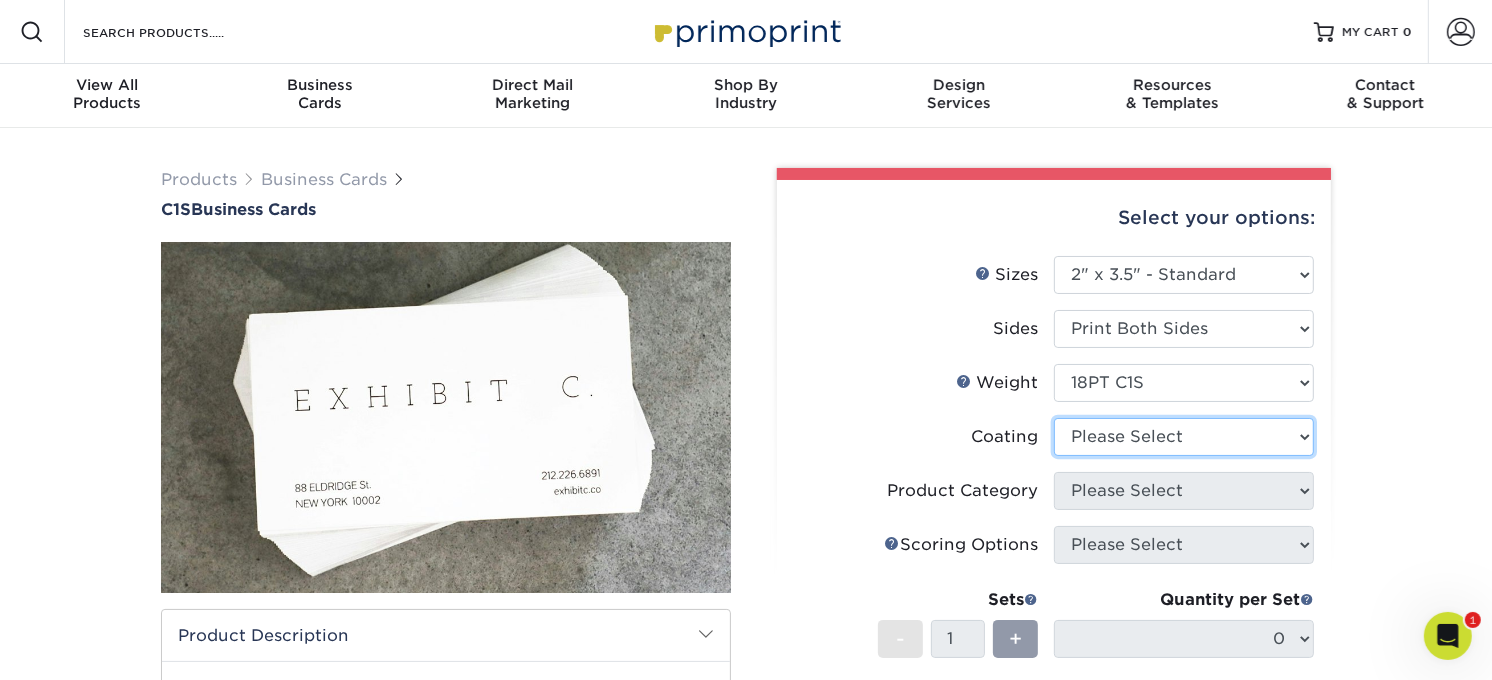select on "1e8116af-acfc-44b1-83dc-8181aa338834" 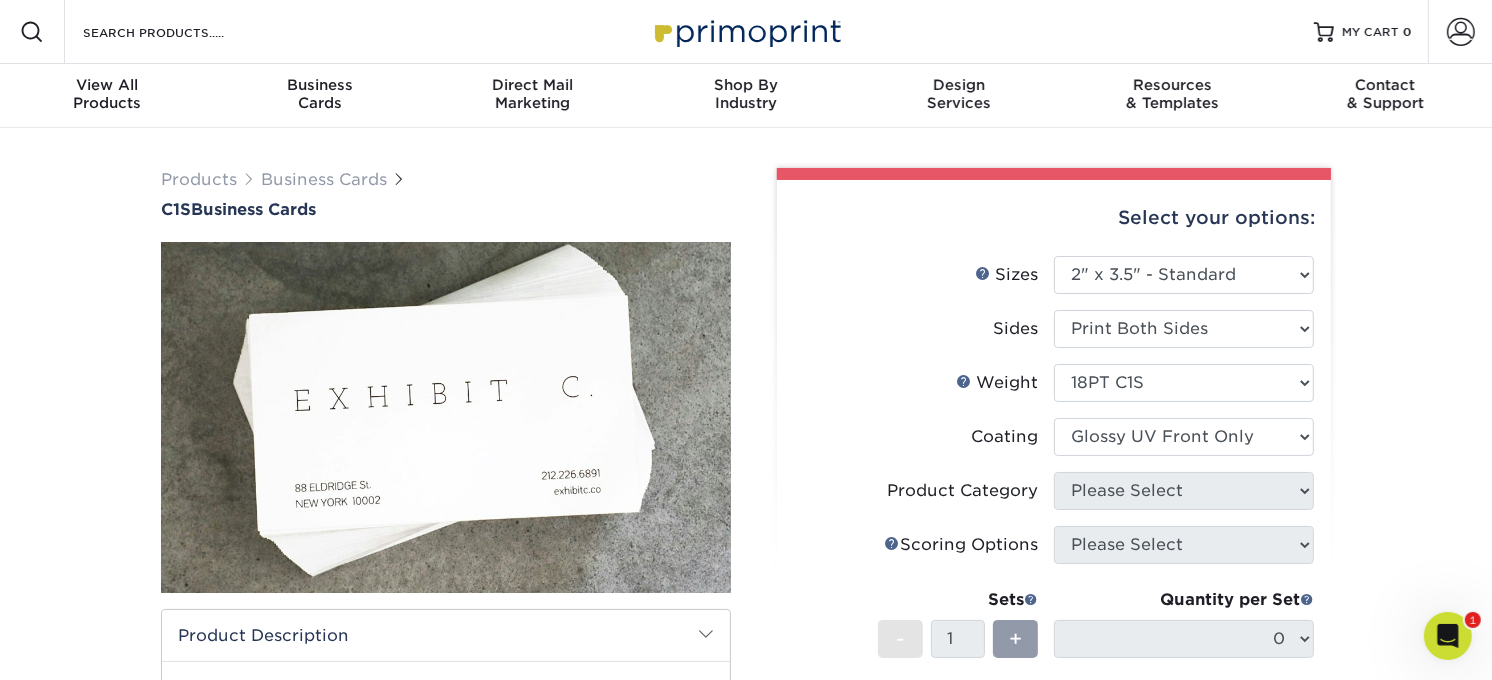 click at bounding box center (1184, 437) 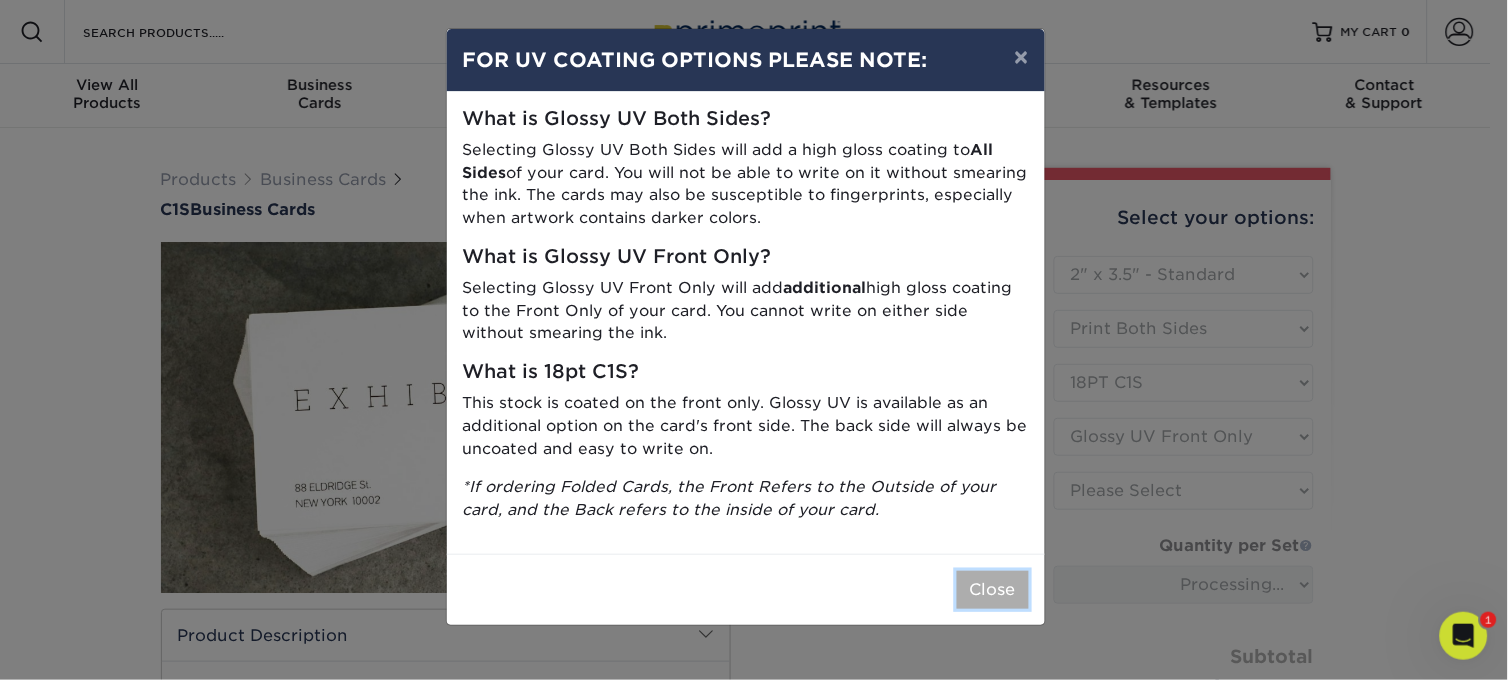 click on "Close" at bounding box center [993, 590] 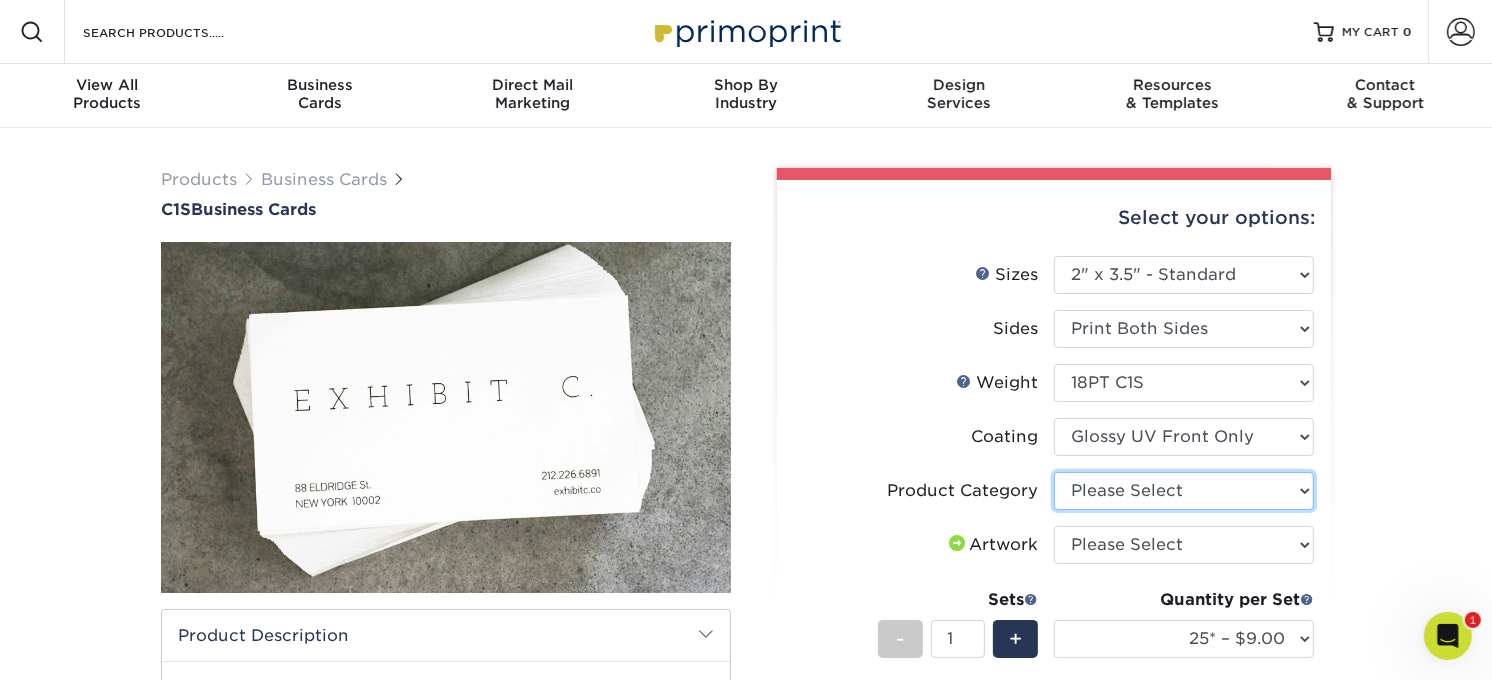 click on "Please Select Business Cards" at bounding box center (1184, 491) 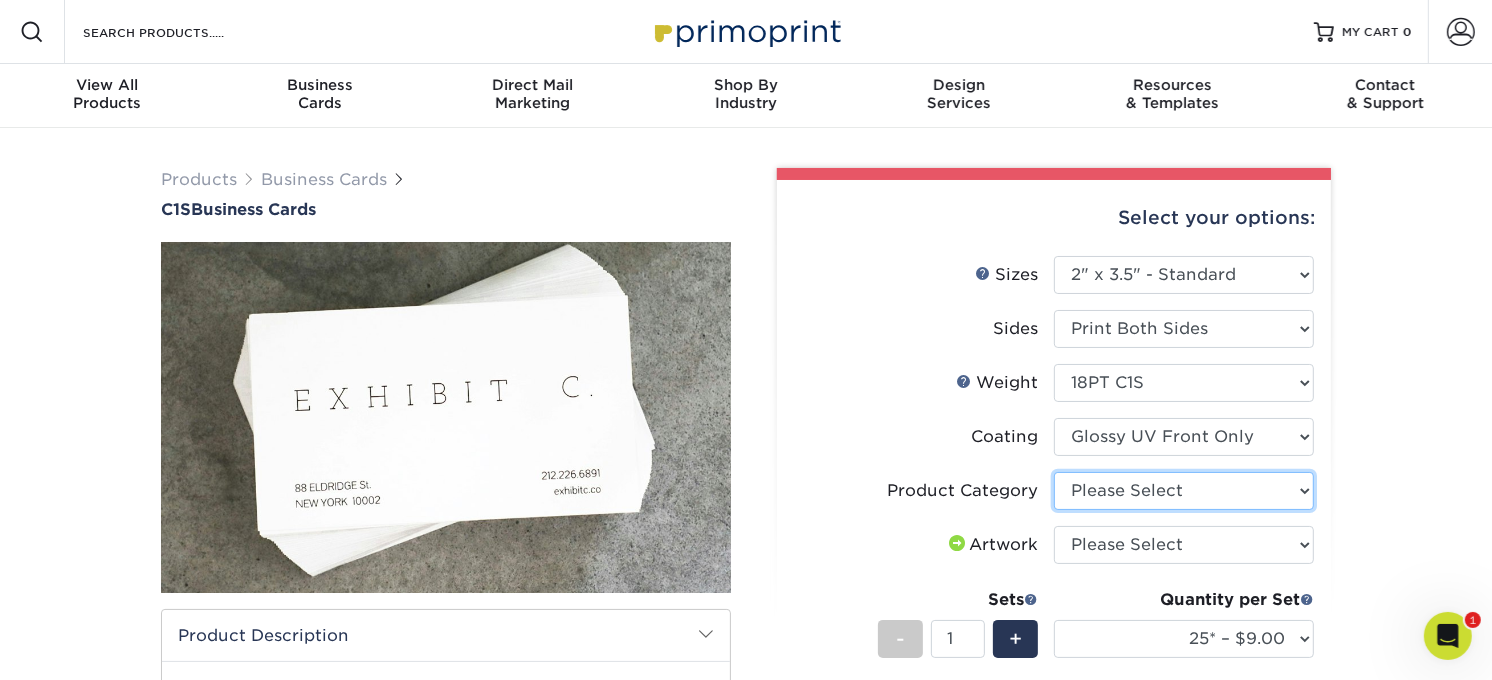 select on "3b5148f1-0588-4f88-a218-97bcfdce65c1" 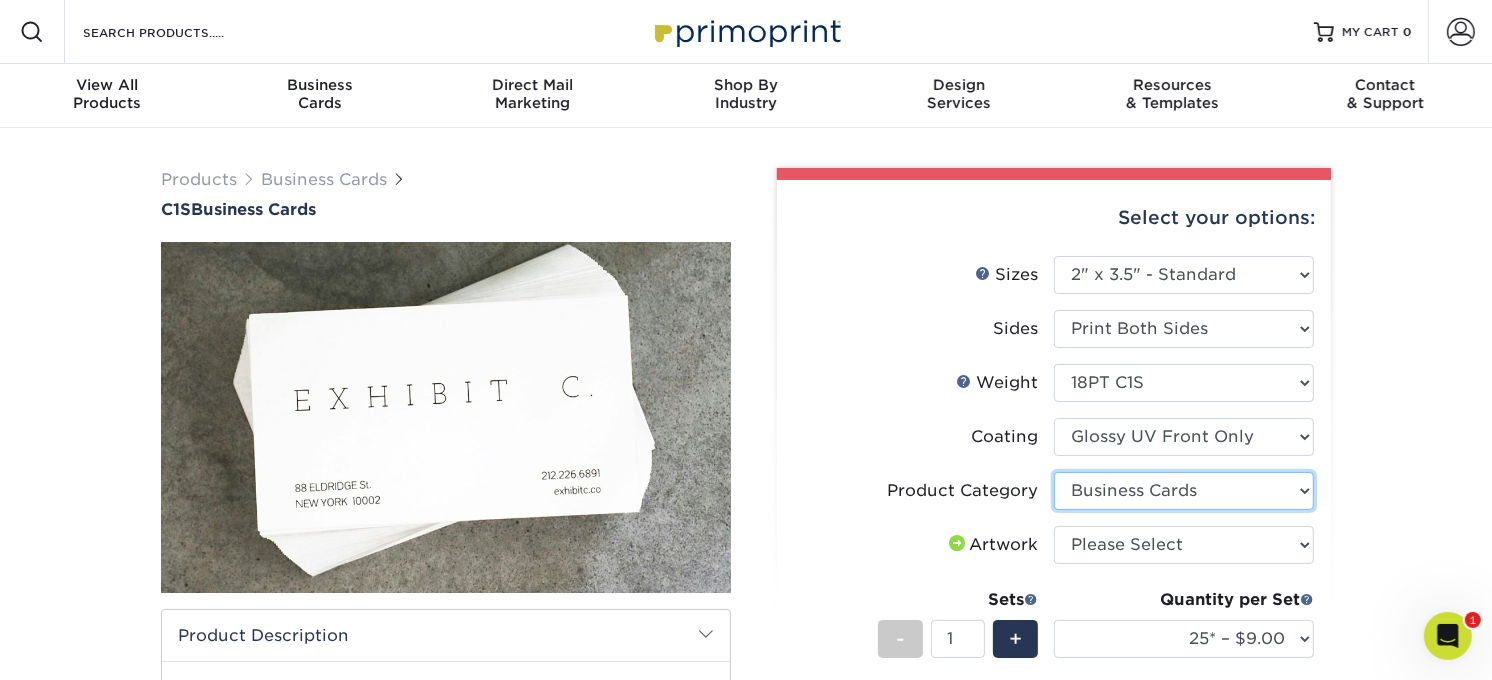 click on "Please Select Business Cards" at bounding box center [1184, 491] 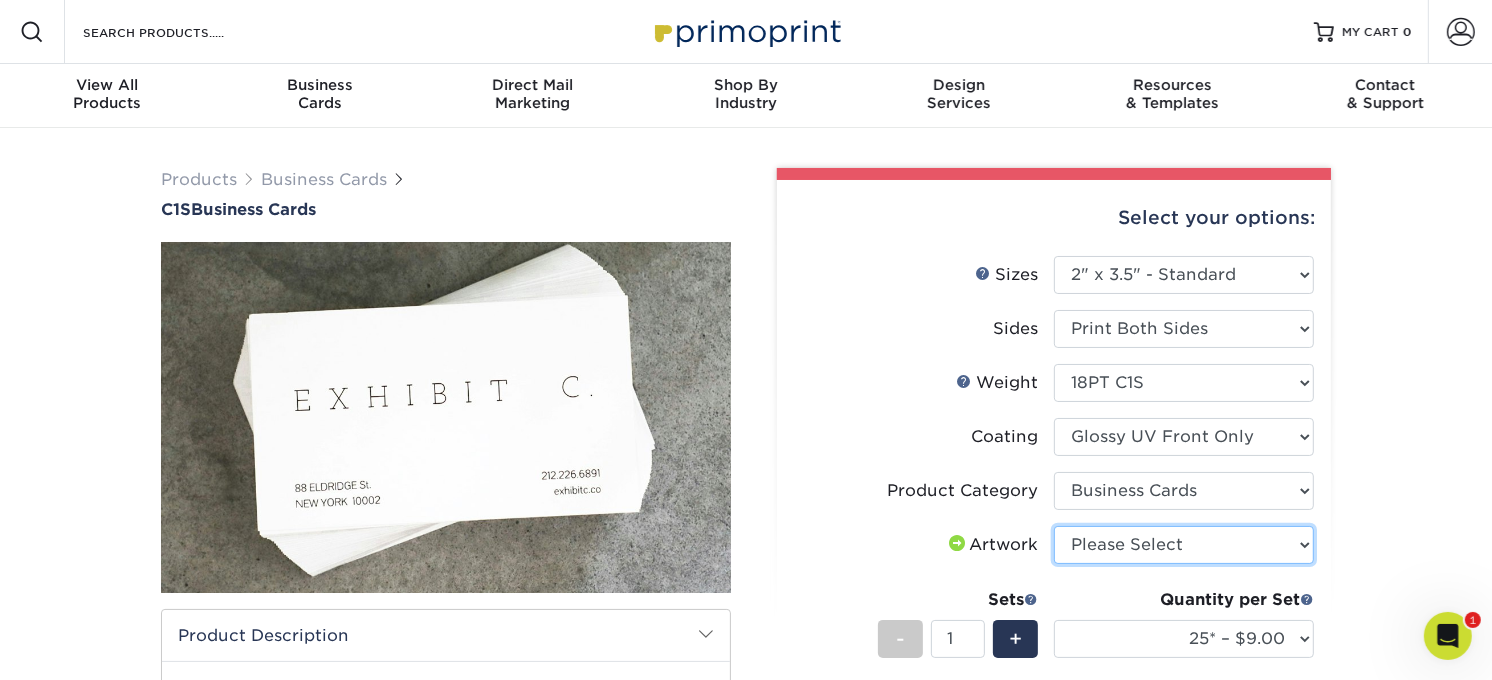 click on "Please Select I will upload files I need a design - $100" at bounding box center (1184, 545) 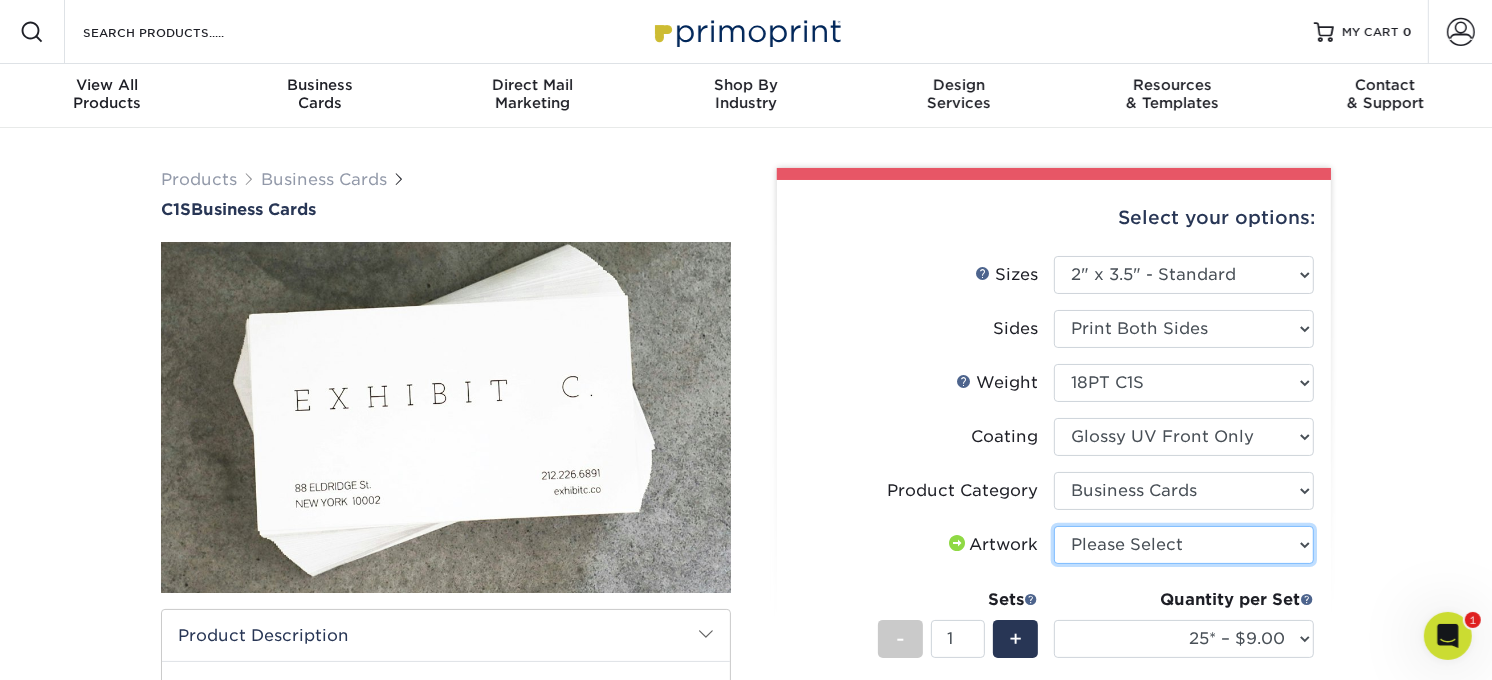 select on "upload" 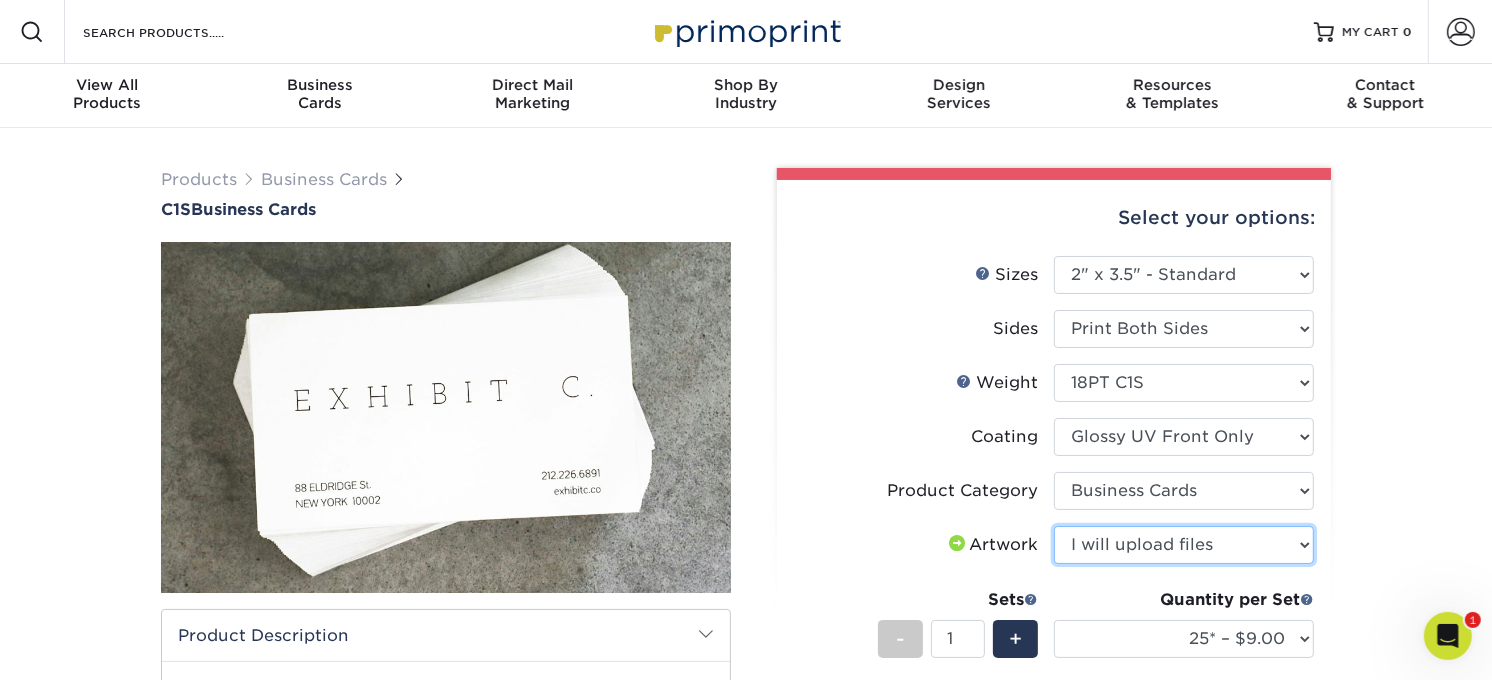 click on "Please Select I will upload files I need a design - $100" at bounding box center (1184, 545) 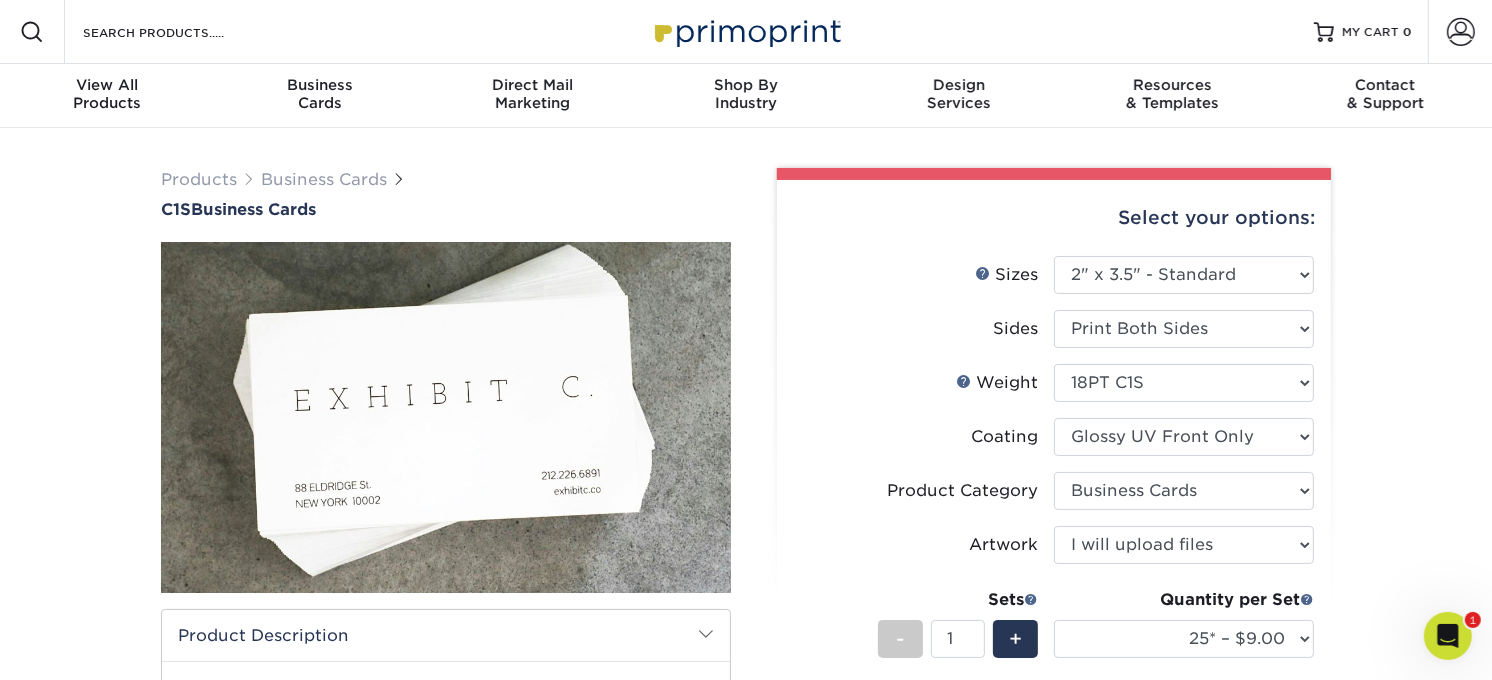 click on "Products
Business Cards
C1S  Business Cards" at bounding box center [746, 642] 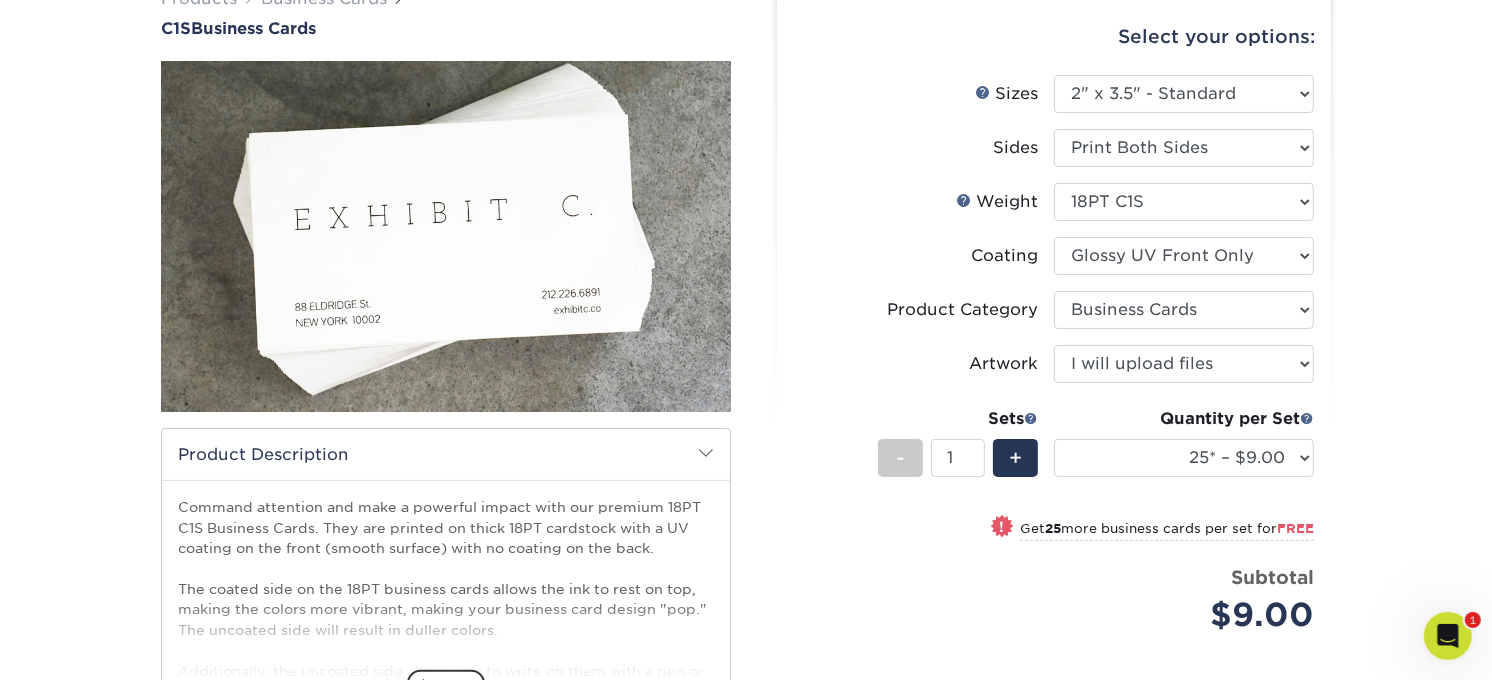 scroll, scrollTop: 182, scrollLeft: 0, axis: vertical 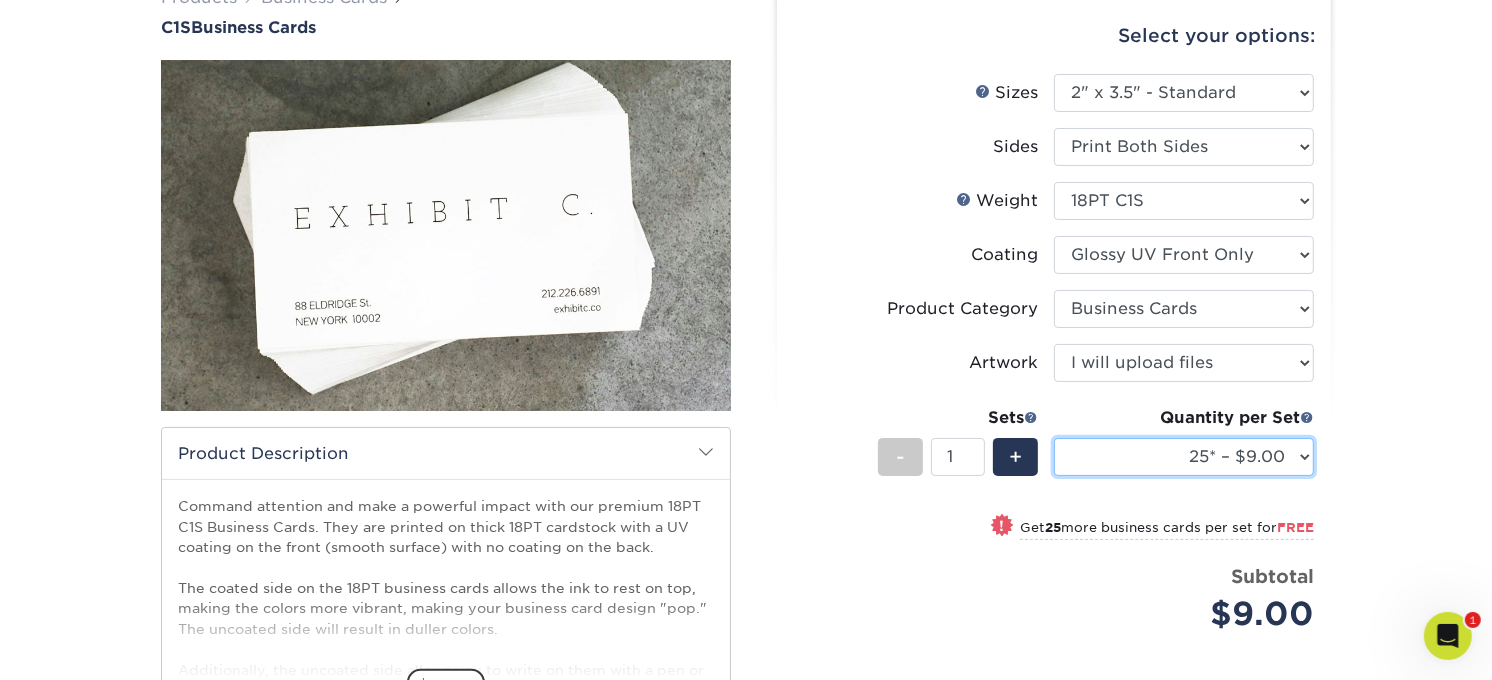 click on "25* – $9.00 50* – $9.00 75* – $9.00 100* – $9.00 250* – $20.00 500 – $39.00 1000 – $50.00 2500 – $109.00 5000 – $155.00 10000 – $273.00 15000 – $402.00 20000 – $527.00 25000 – $652.00" at bounding box center [1184, 457] 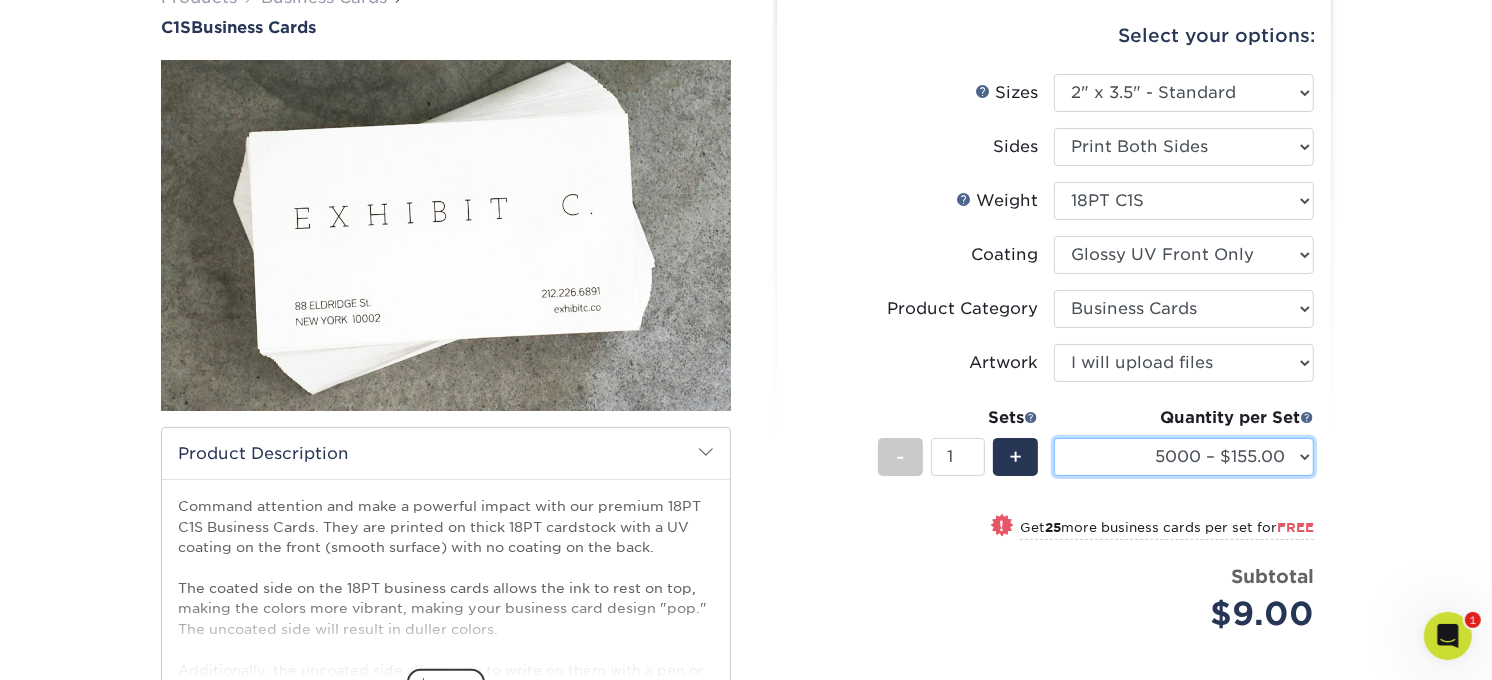 click on "25* – $9.00 50* – $9.00 75* – $9.00 100* – $9.00 250* – $20.00 500 – $39.00 1000 – $50.00 2500 – $109.00 5000 – $155.00 10000 – $273.00 15000 – $402.00 20000 – $527.00 25000 – $652.00" at bounding box center (1184, 457) 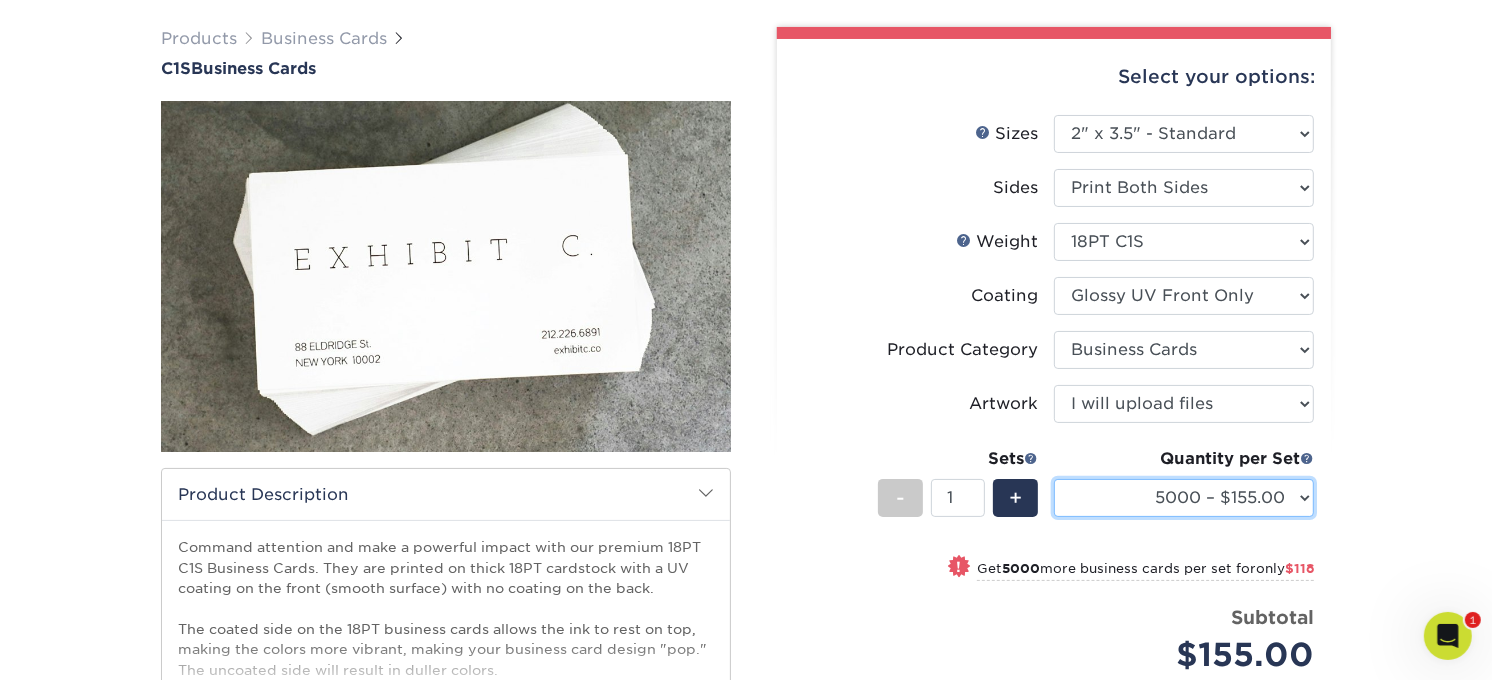 scroll, scrollTop: 140, scrollLeft: 0, axis: vertical 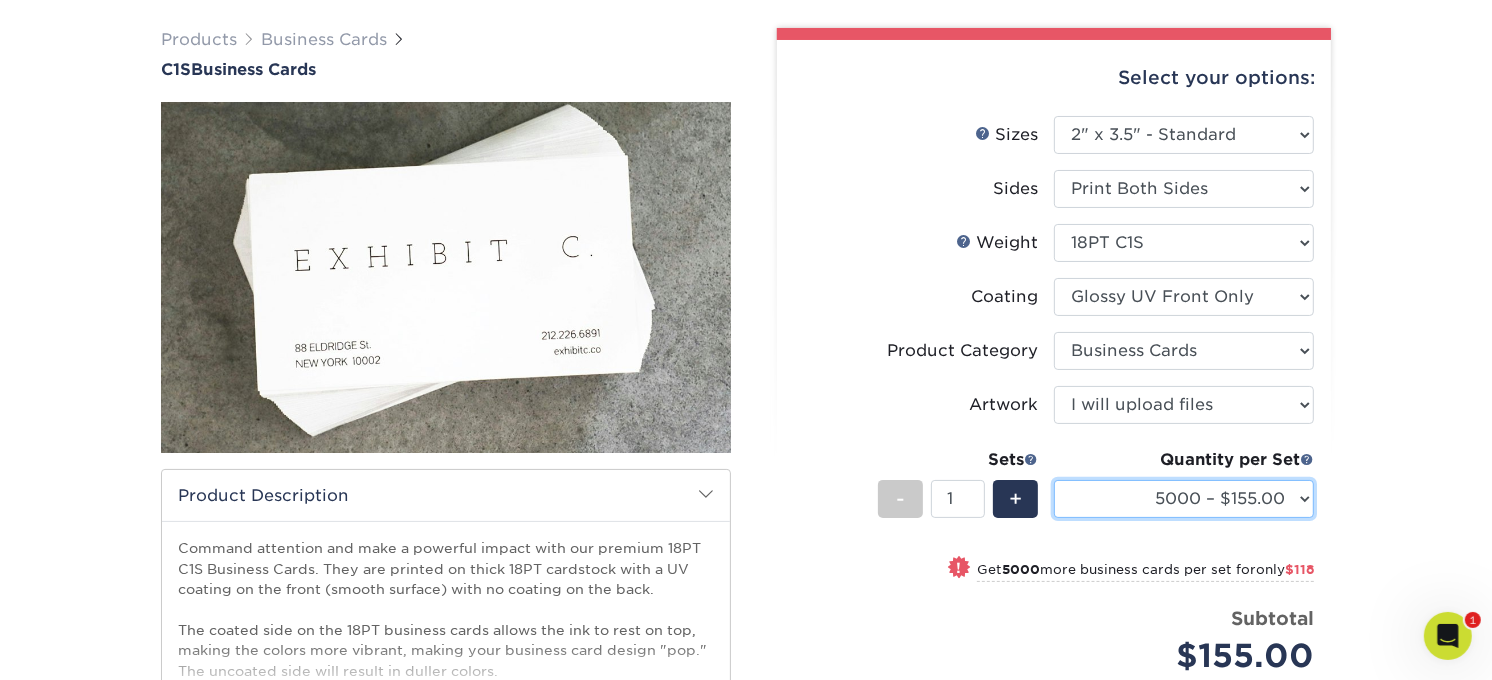 click on "25* – $9.00 50* – $9.00 75* – $9.00 100* – $9.00 250* – $20.00 500 – $39.00 1000 – $50.00 2500 – $109.00 5000 – $155.00 10000 – $273.00 15000 – $402.00 20000 – $527.00 25000 – $652.00" at bounding box center (1184, 499) 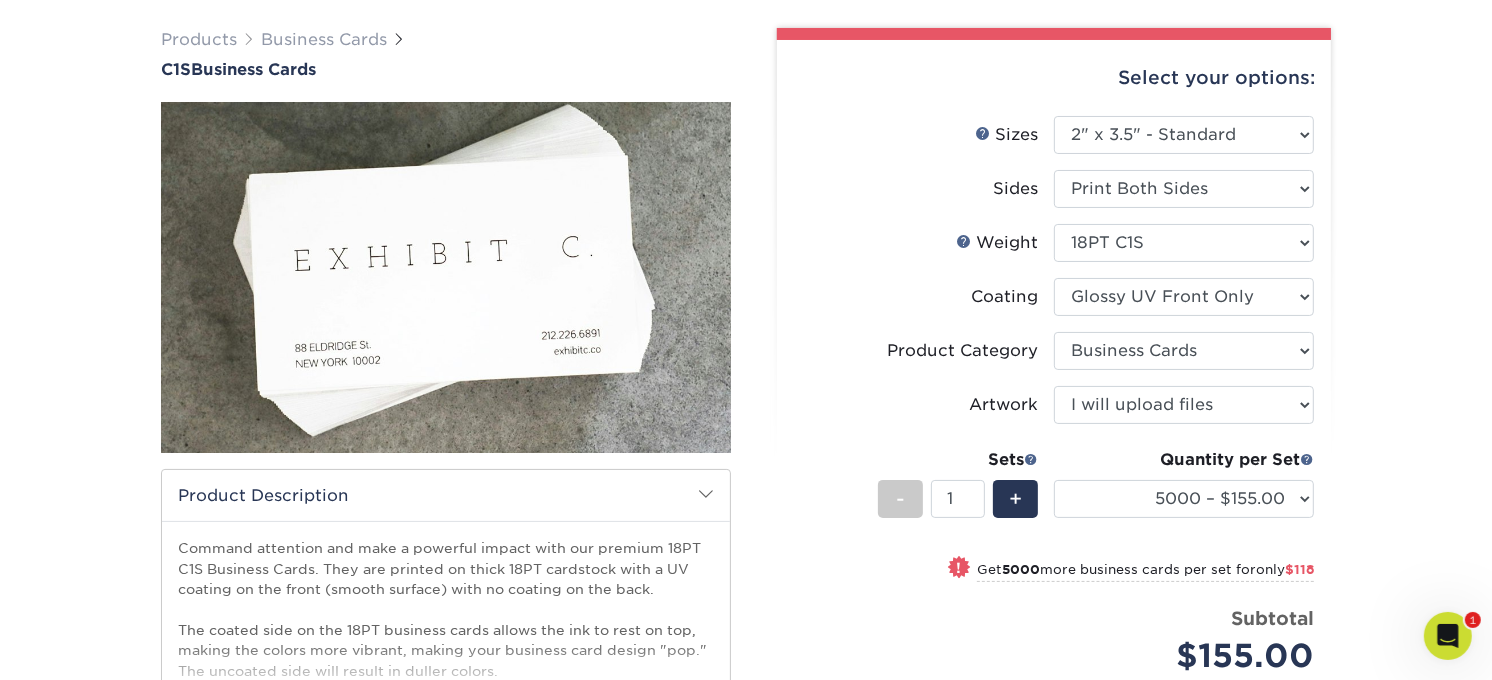 click on "Products
Business Cards
C1S  Business Cards" at bounding box center (746, 490) 